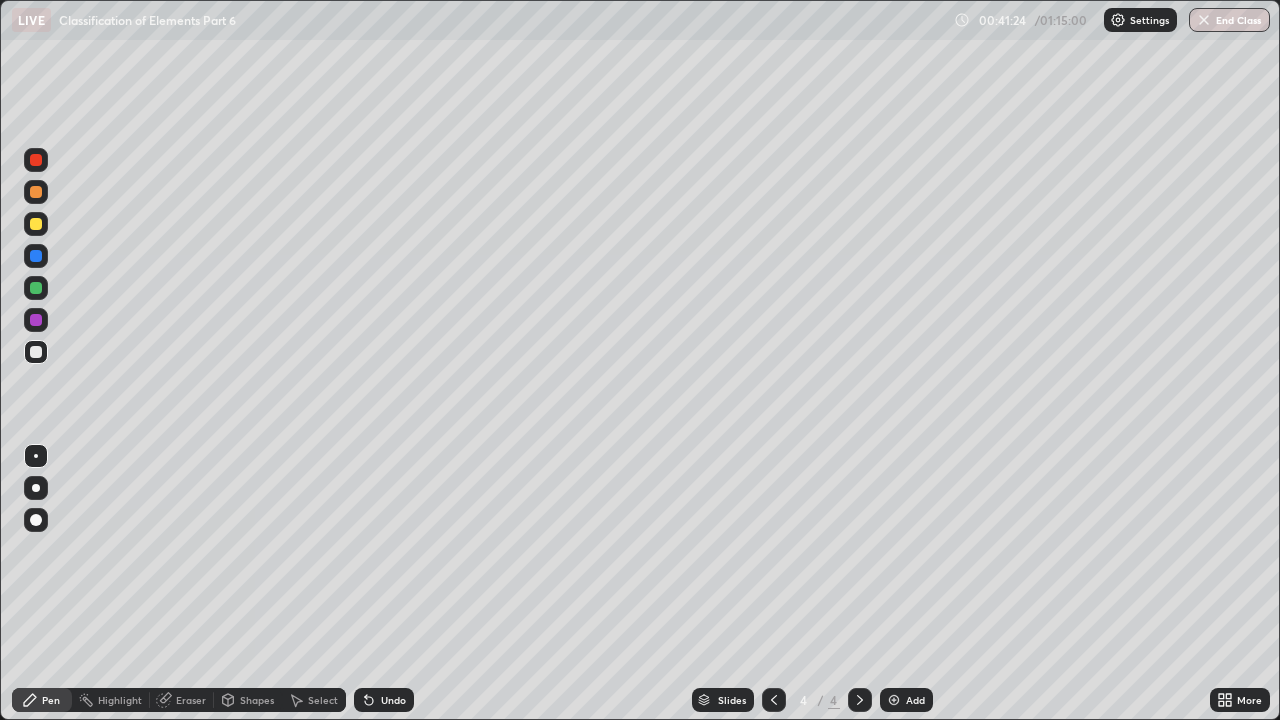 scroll, scrollTop: 0, scrollLeft: 0, axis: both 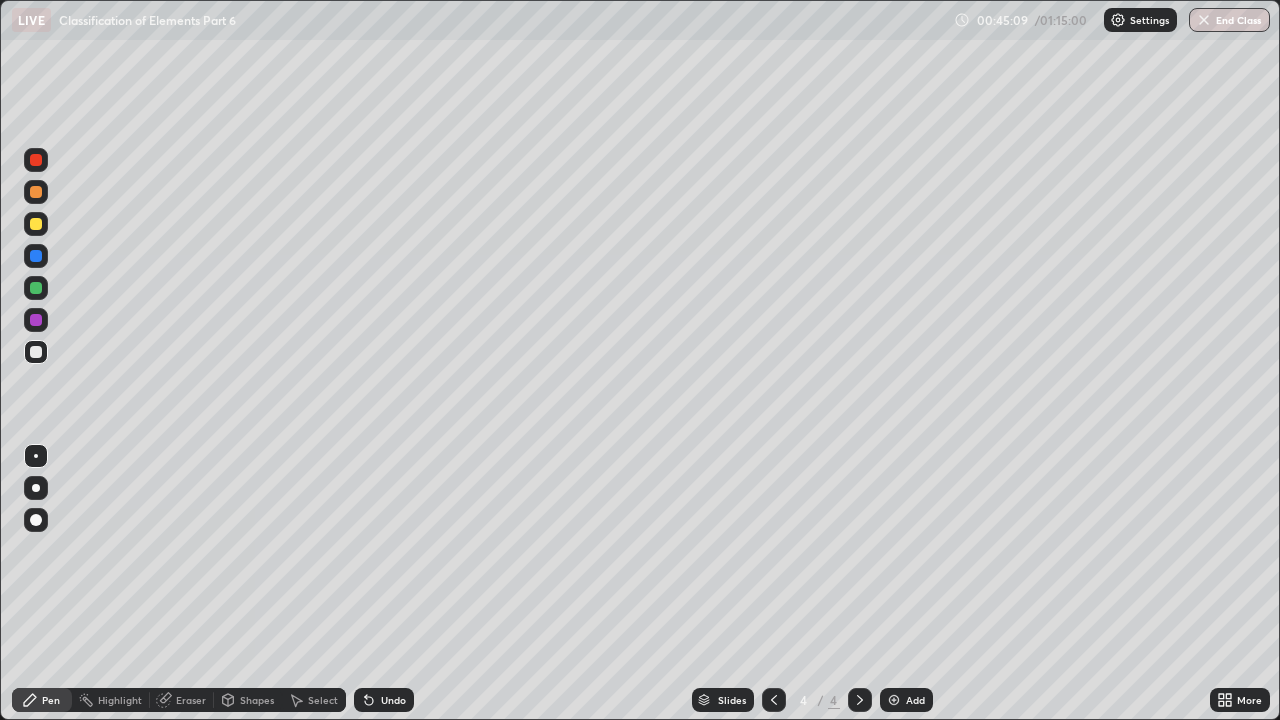 click at bounding box center (36, 224) 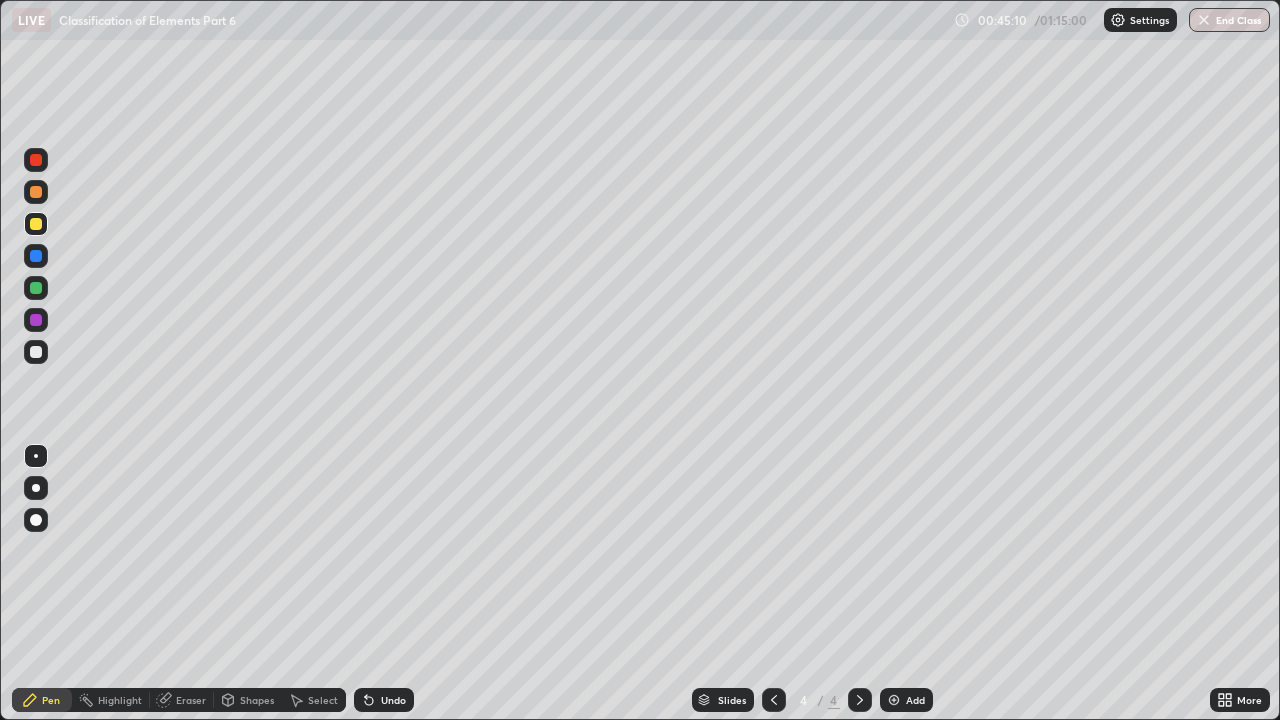 click at bounding box center [36, 256] 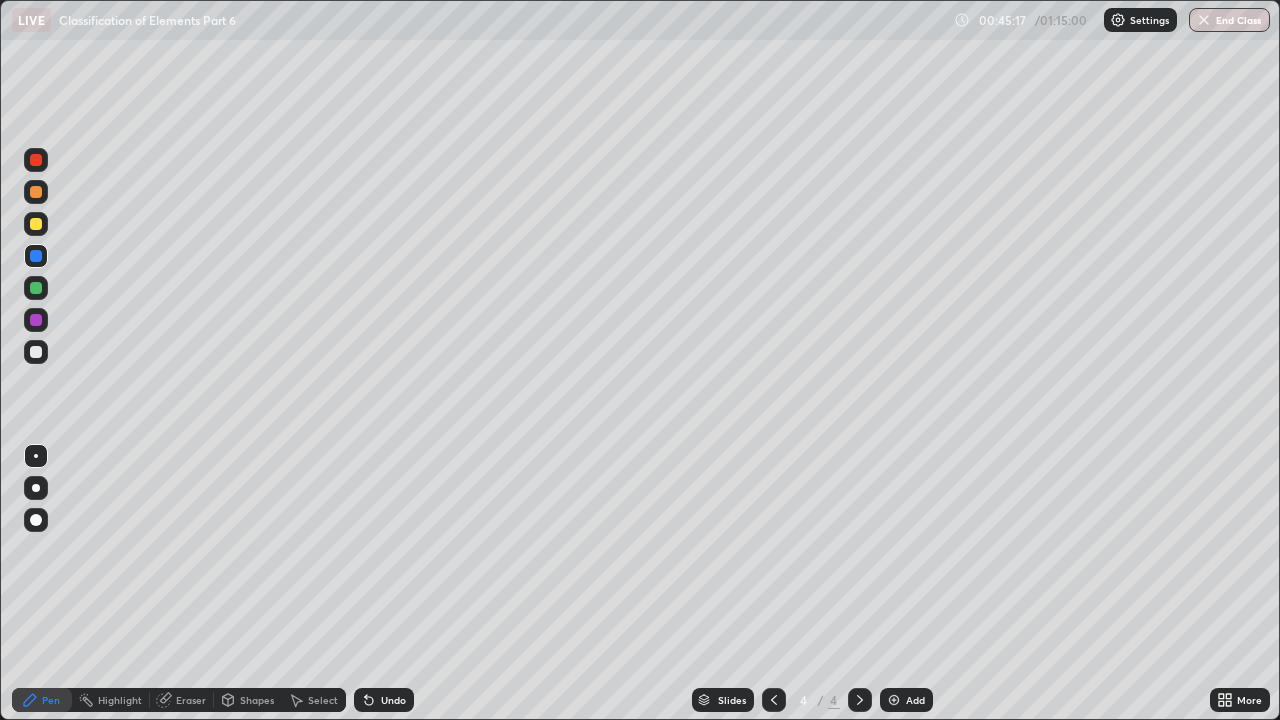 click at bounding box center (36, 352) 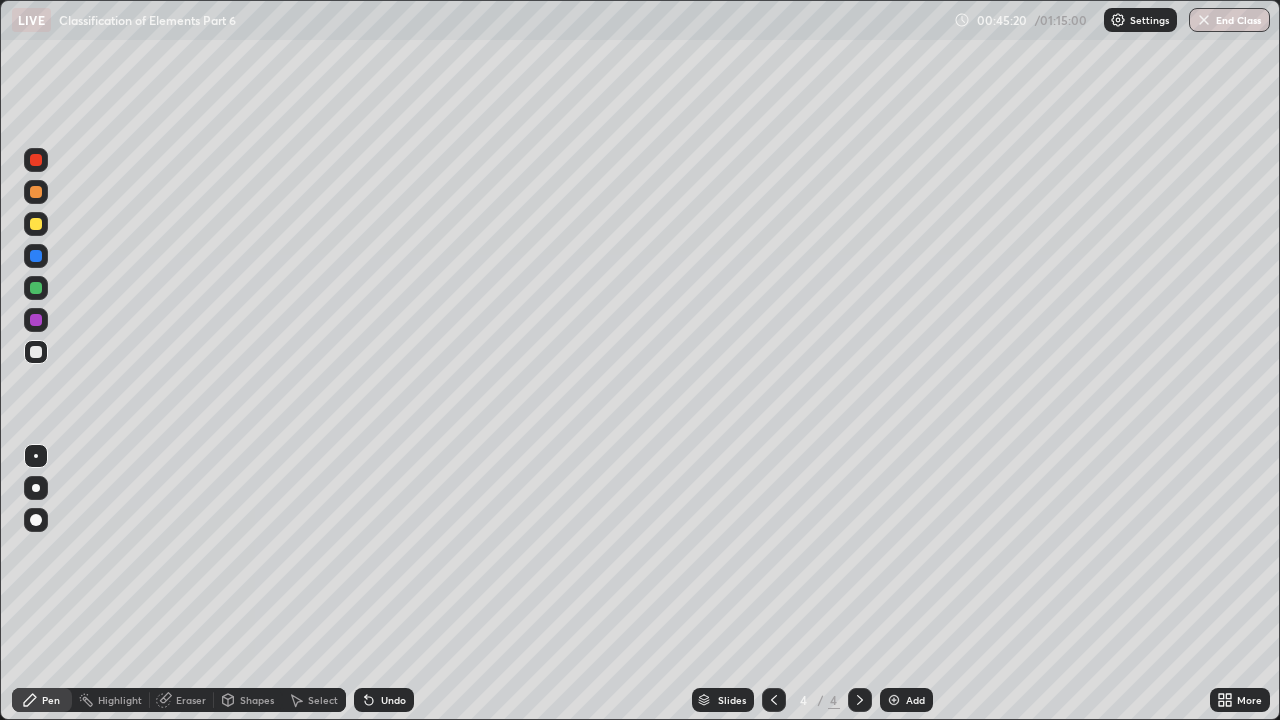 click at bounding box center (36, 224) 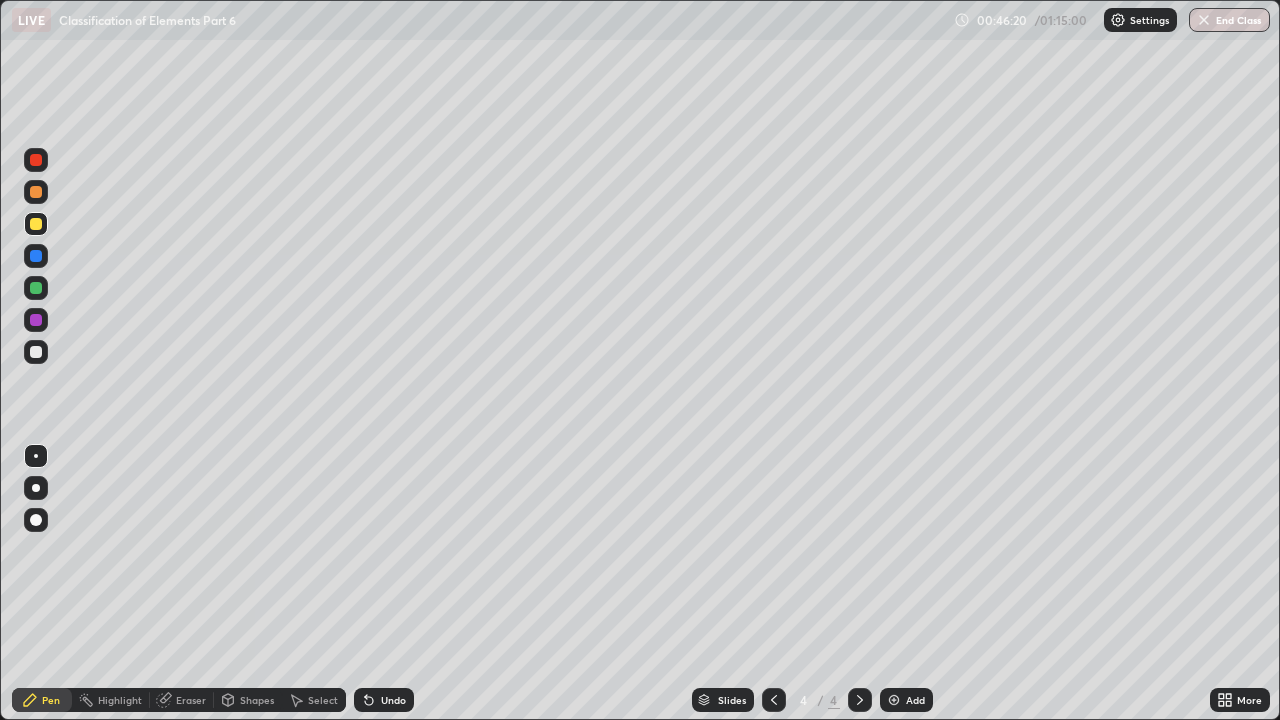 click at bounding box center [36, 320] 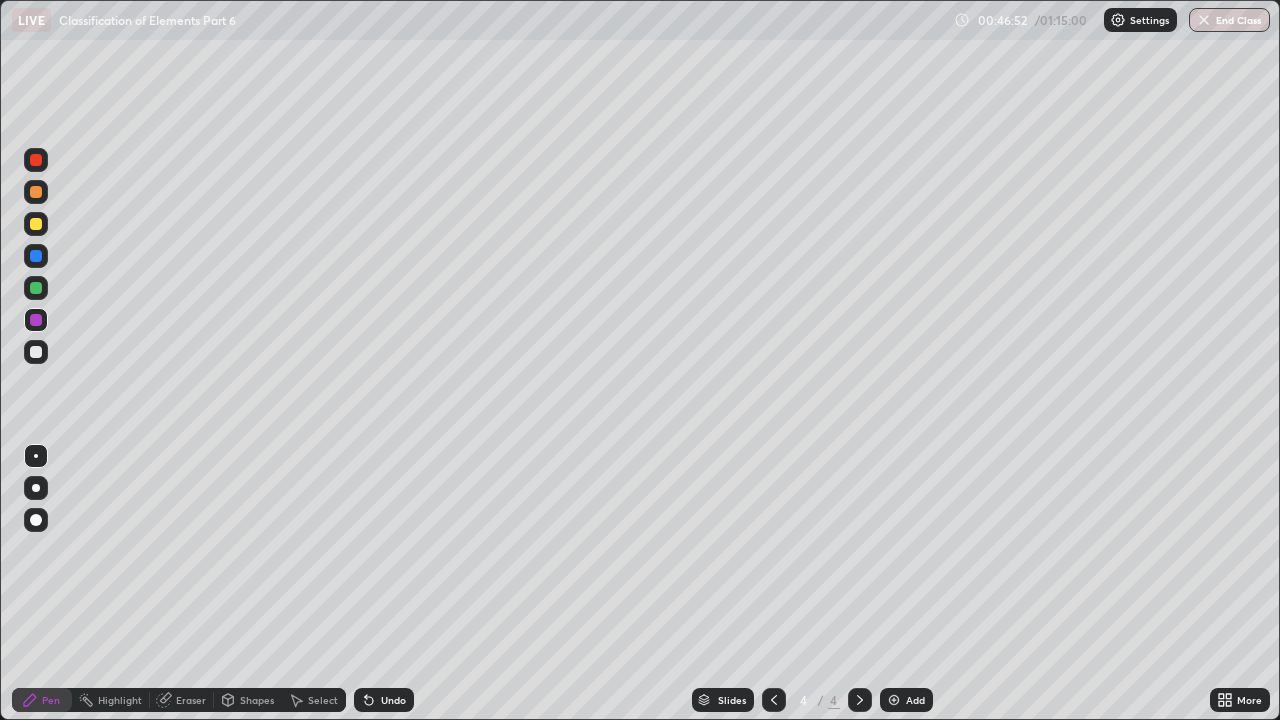 click on "Add" at bounding box center [906, 700] 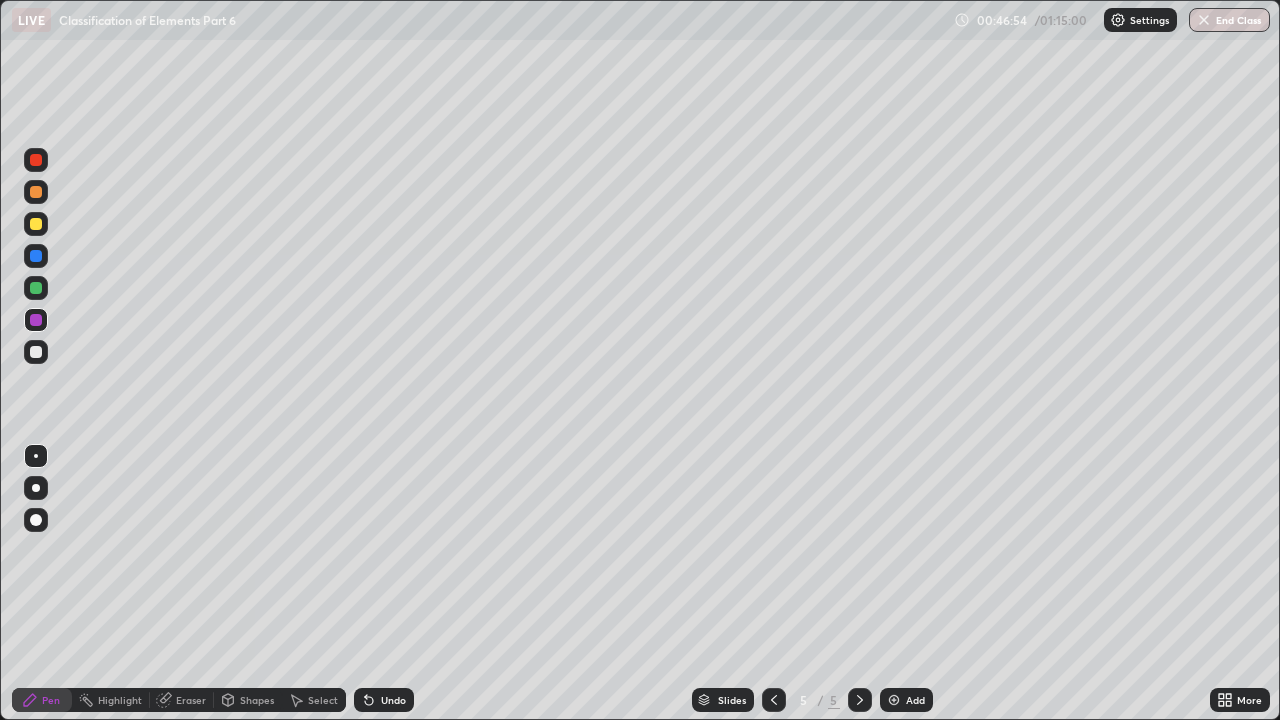 click on "Shapes" at bounding box center (257, 700) 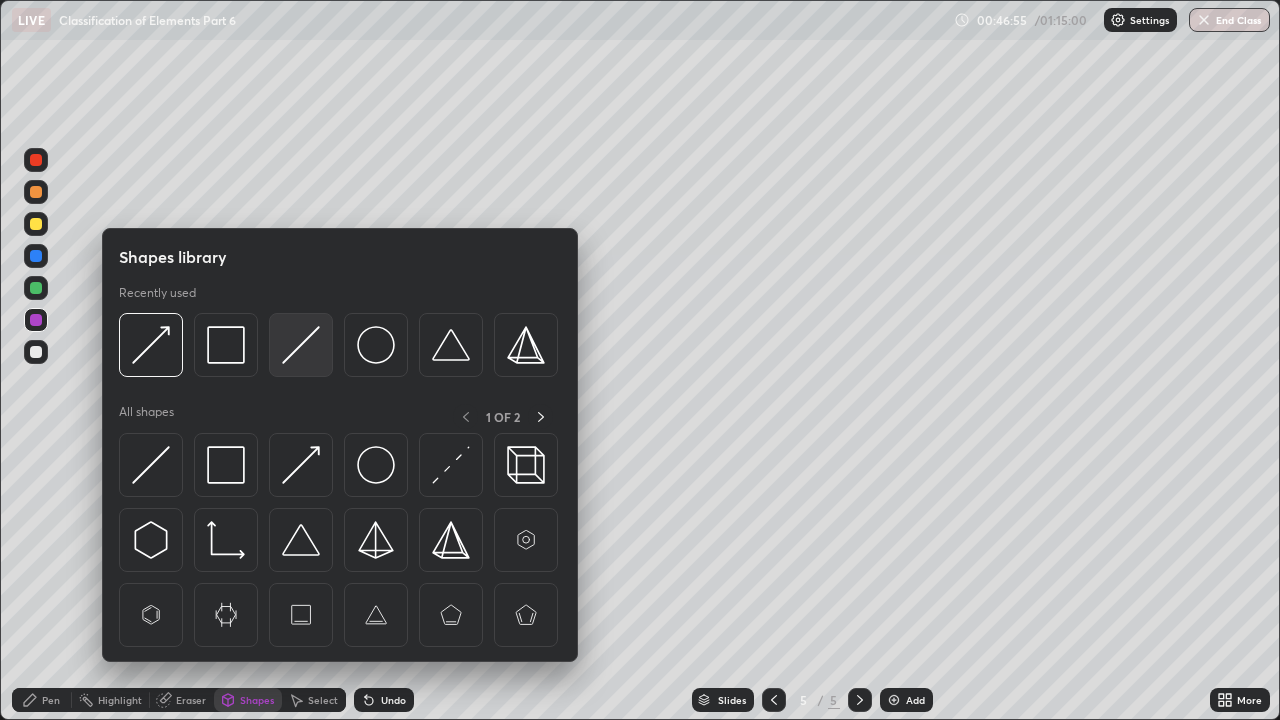 click at bounding box center [301, 345] 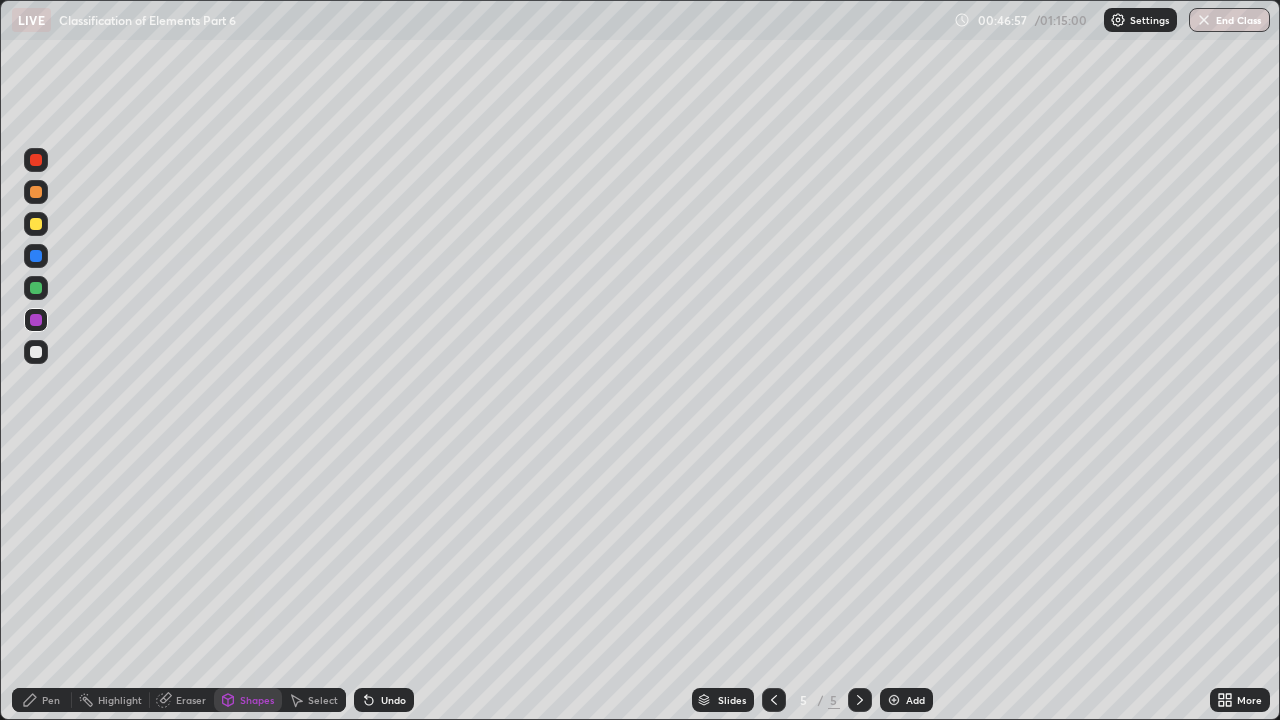 click on "Pen" at bounding box center [51, 700] 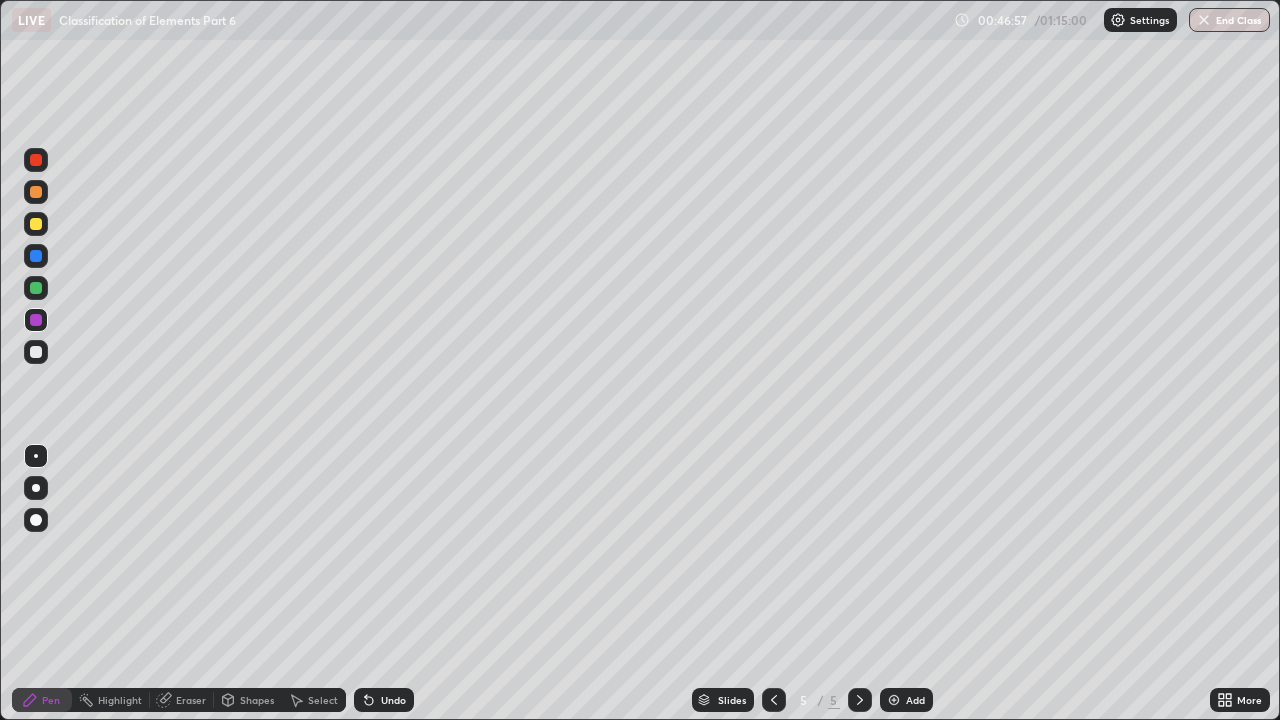 click at bounding box center (36, 488) 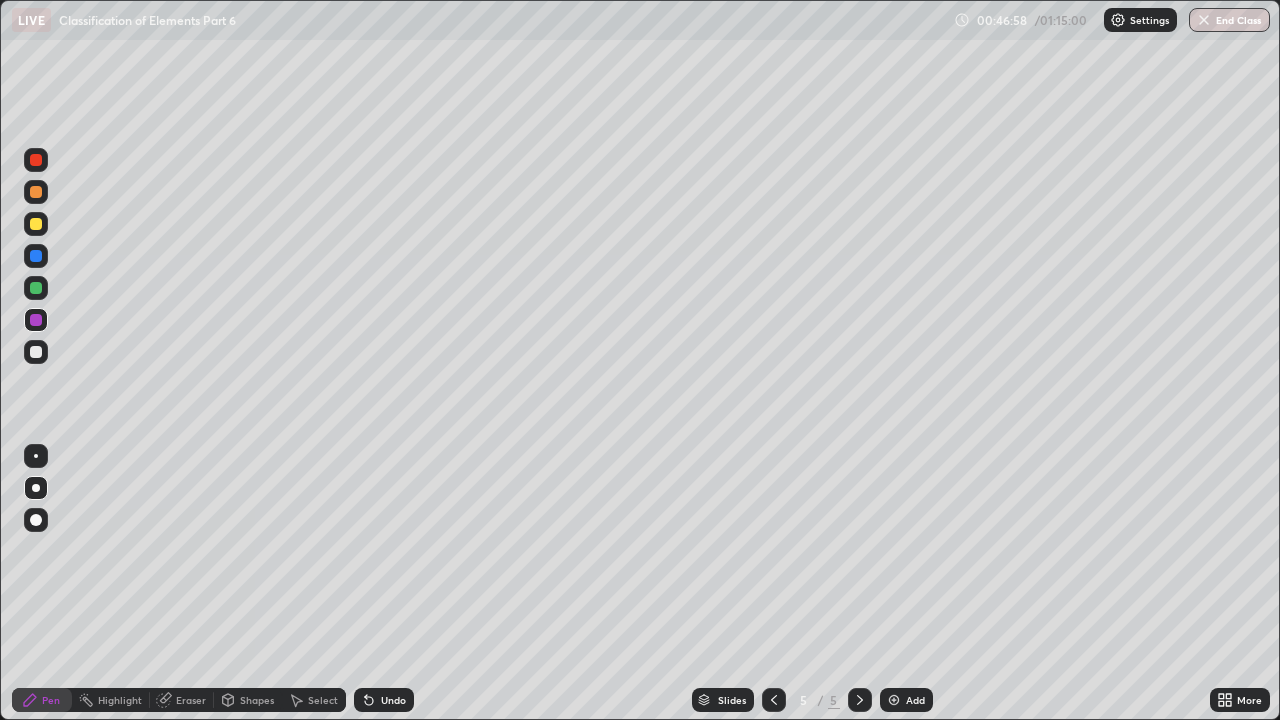 click on "Shapes" at bounding box center [257, 700] 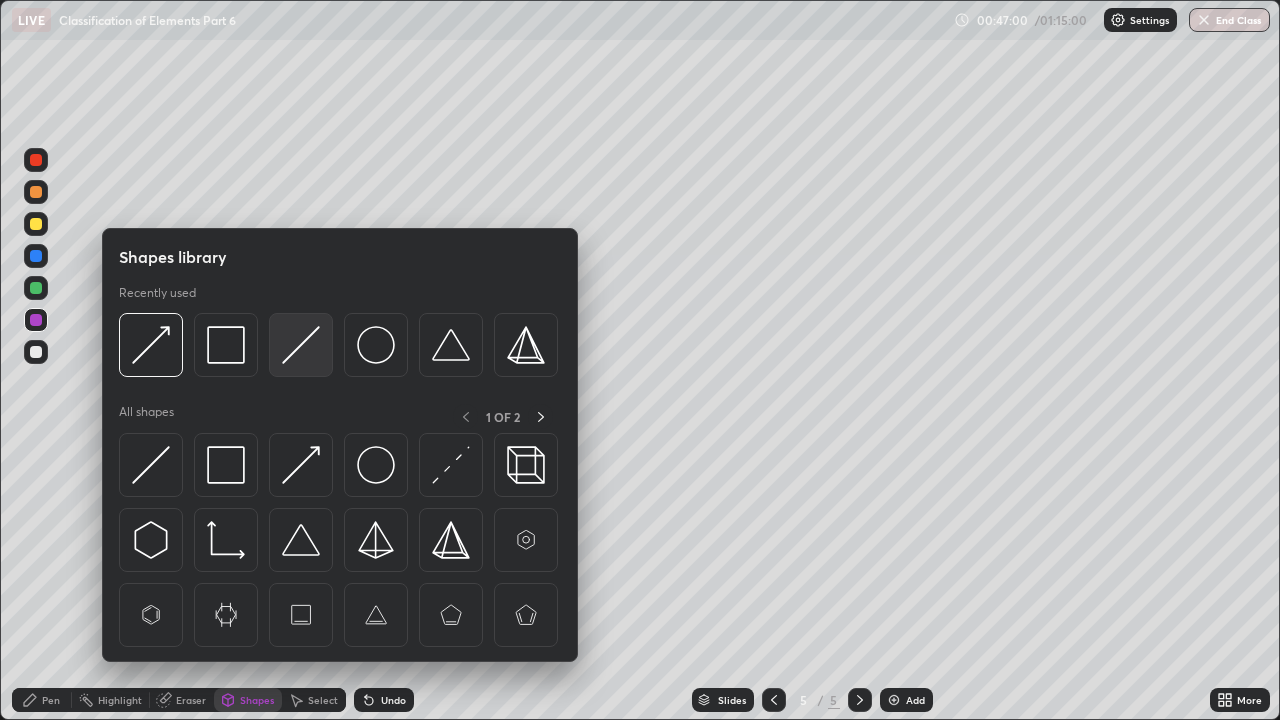 click at bounding box center [301, 345] 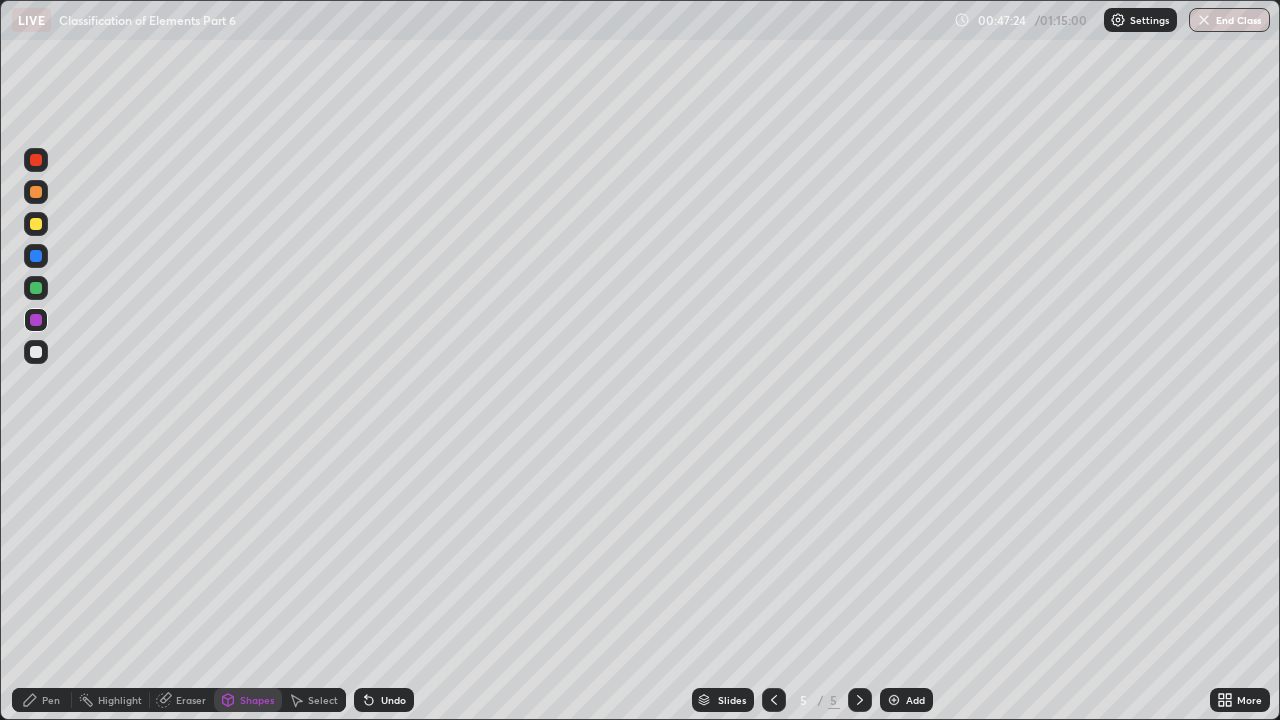 click at bounding box center [774, 700] 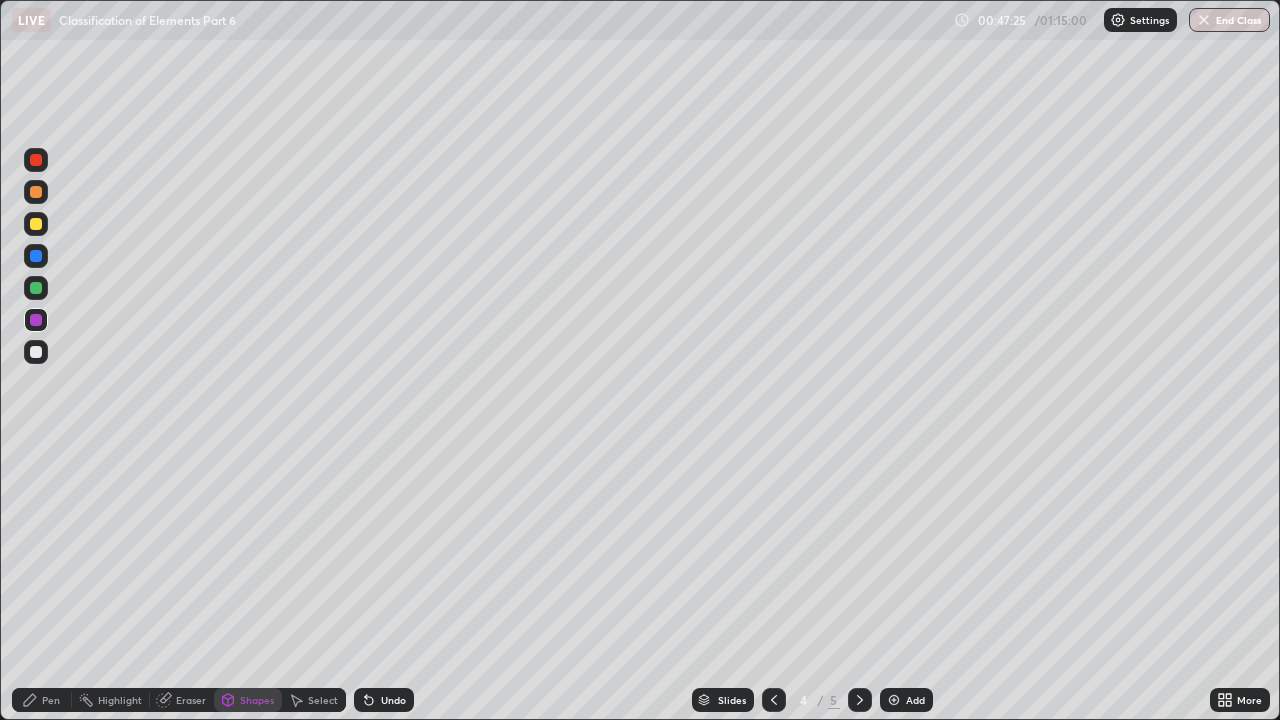 click at bounding box center [774, 700] 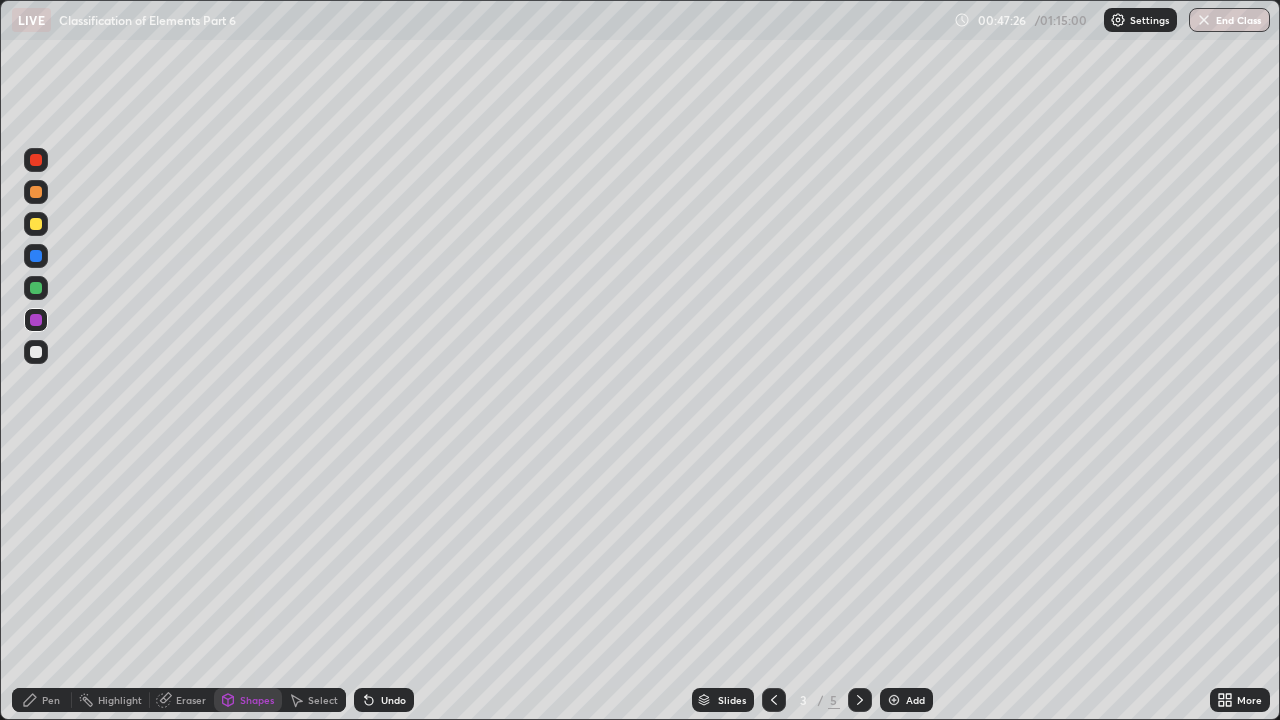 click at bounding box center (860, 700) 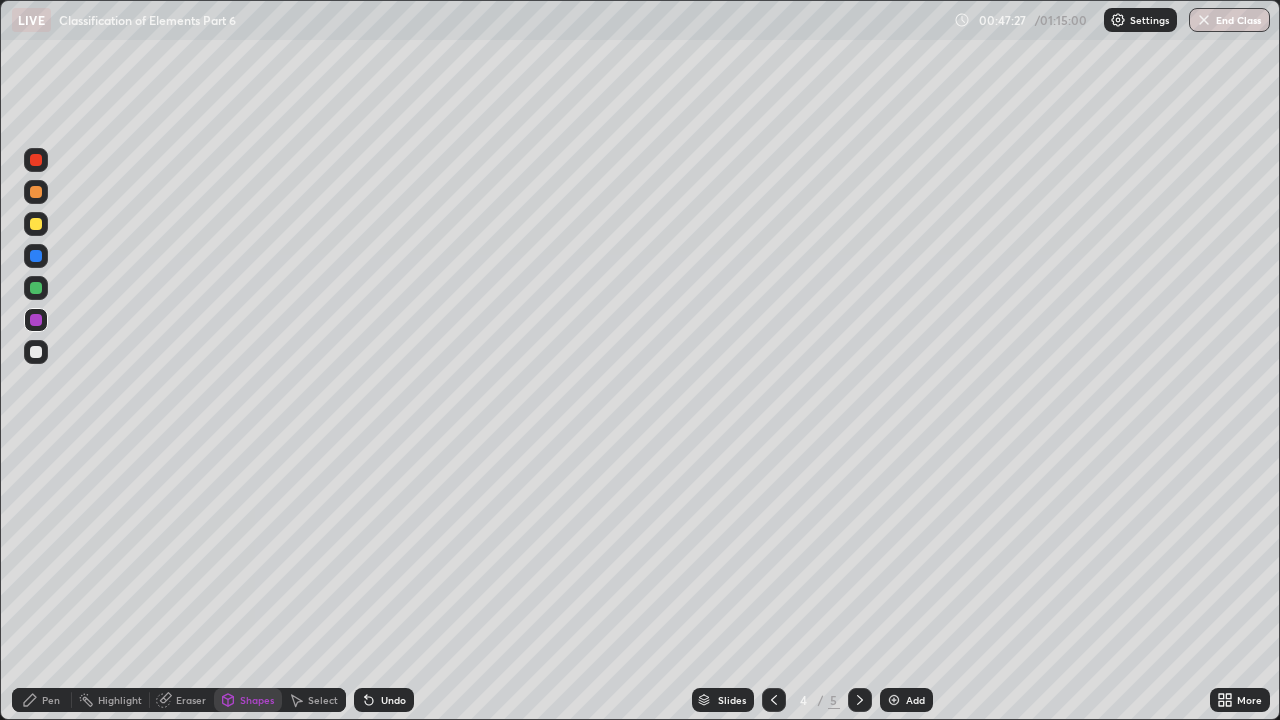 click 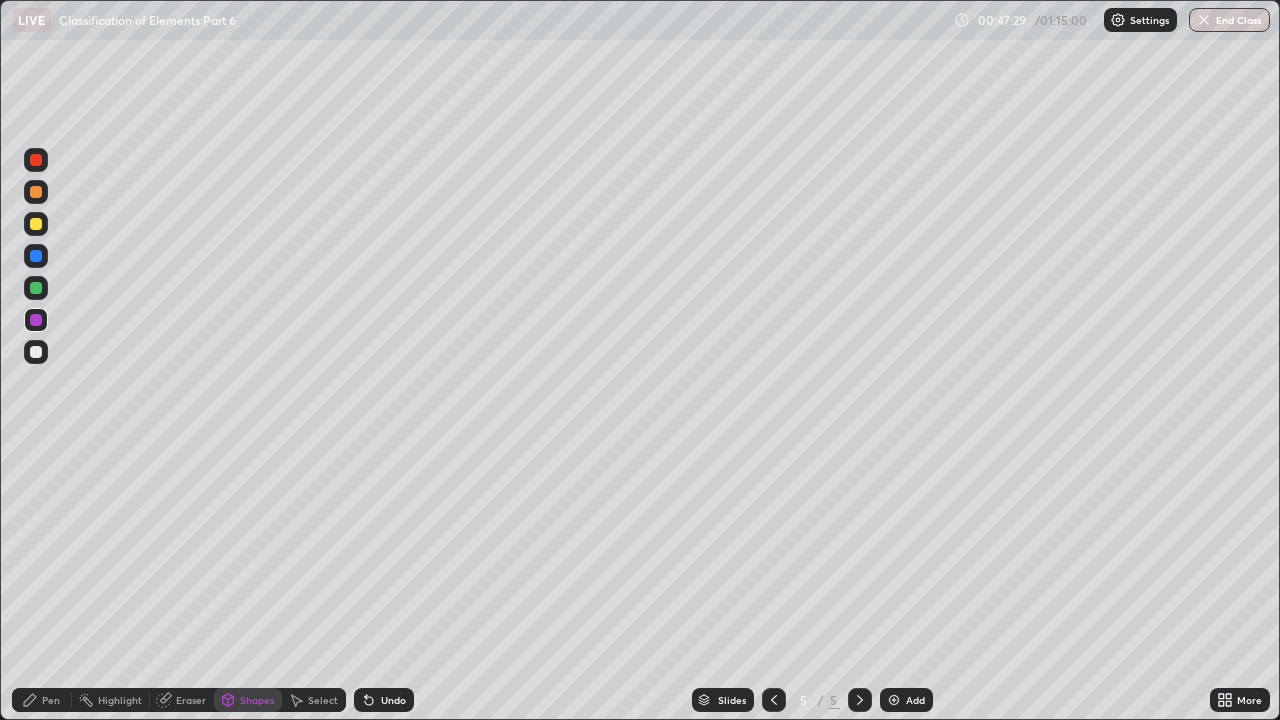 click on "Undo" at bounding box center [384, 700] 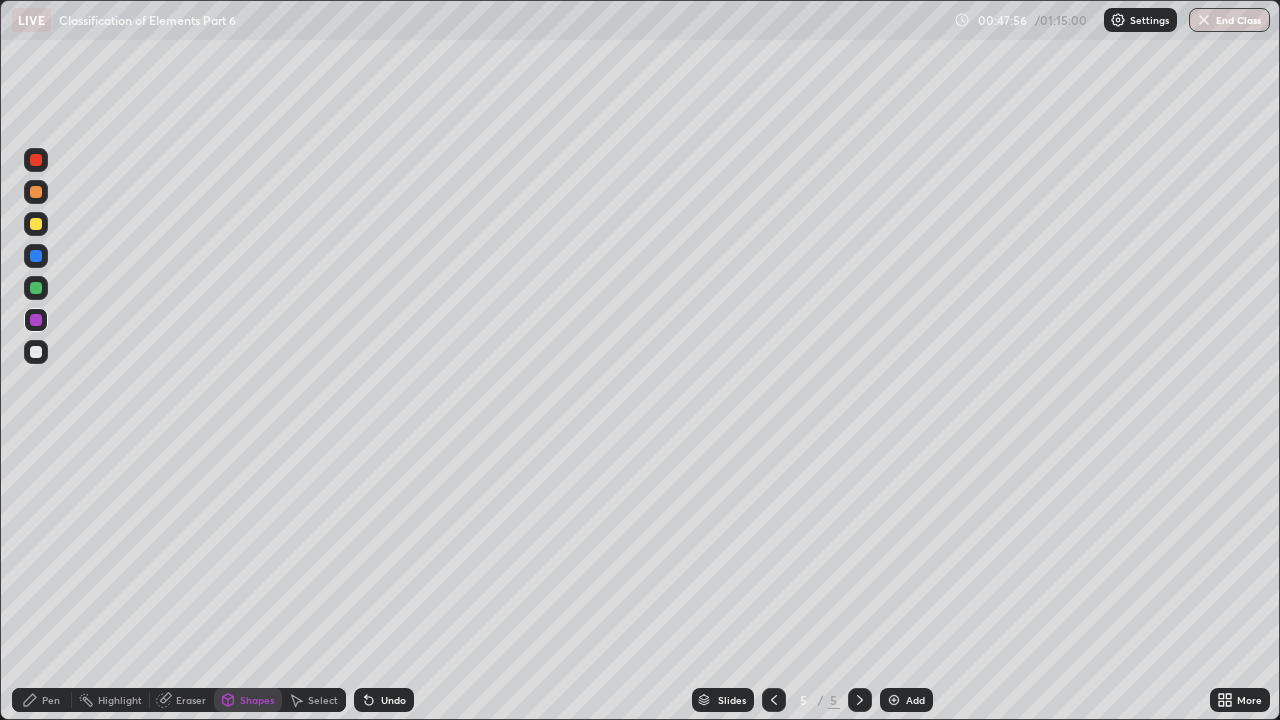 click at bounding box center (36, 224) 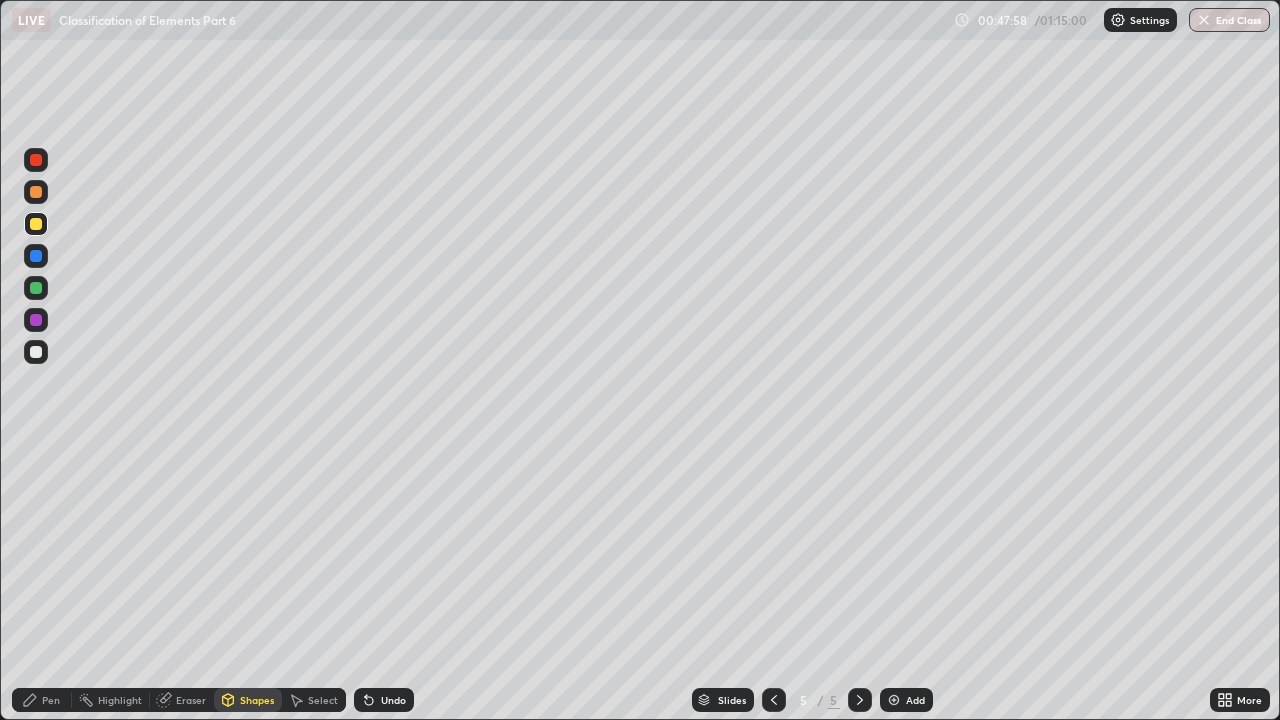 click 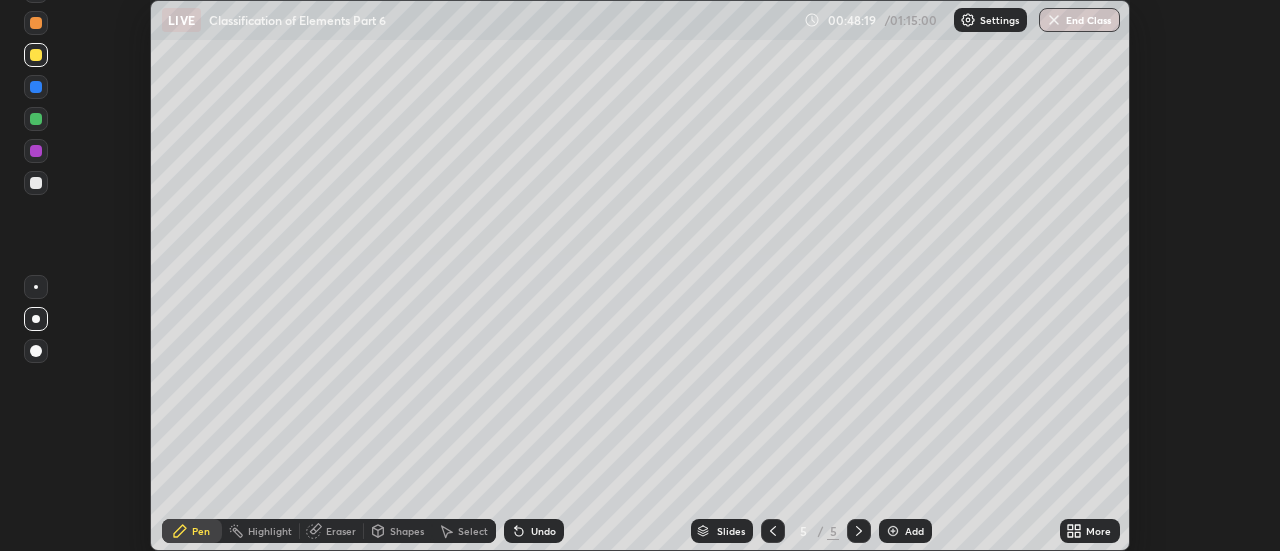 scroll, scrollTop: 551, scrollLeft: 1280, axis: both 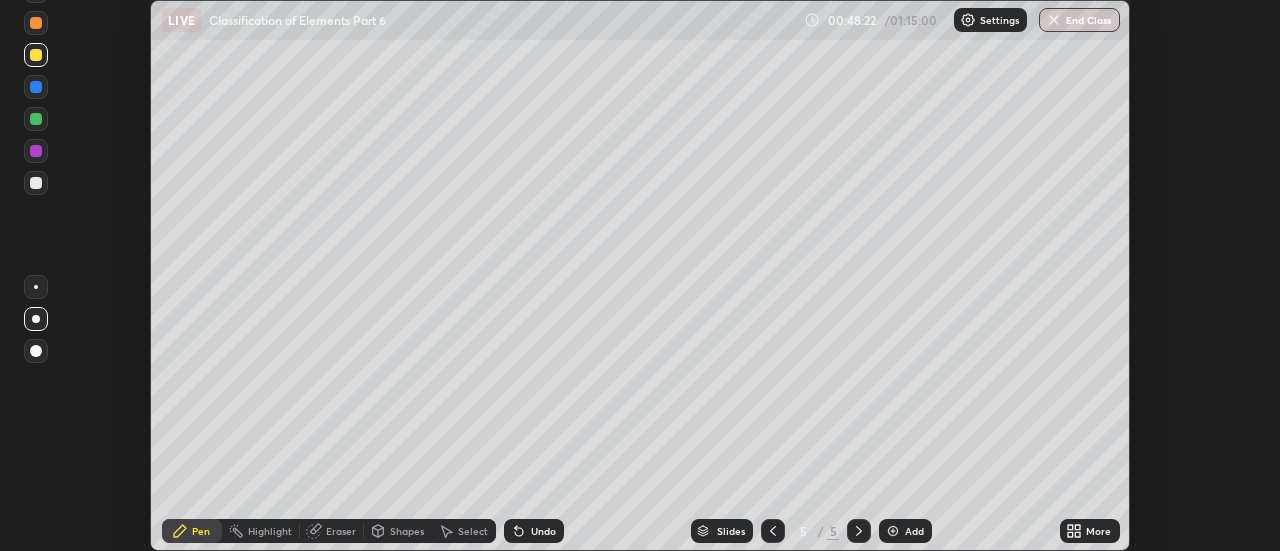 click 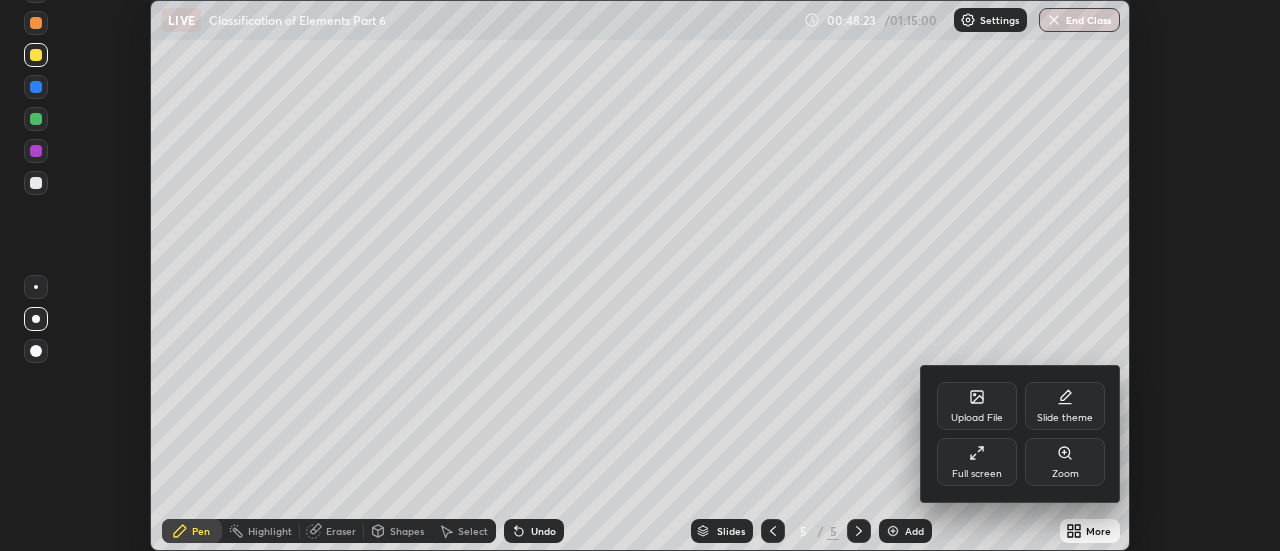 click on "Full screen" at bounding box center (977, 474) 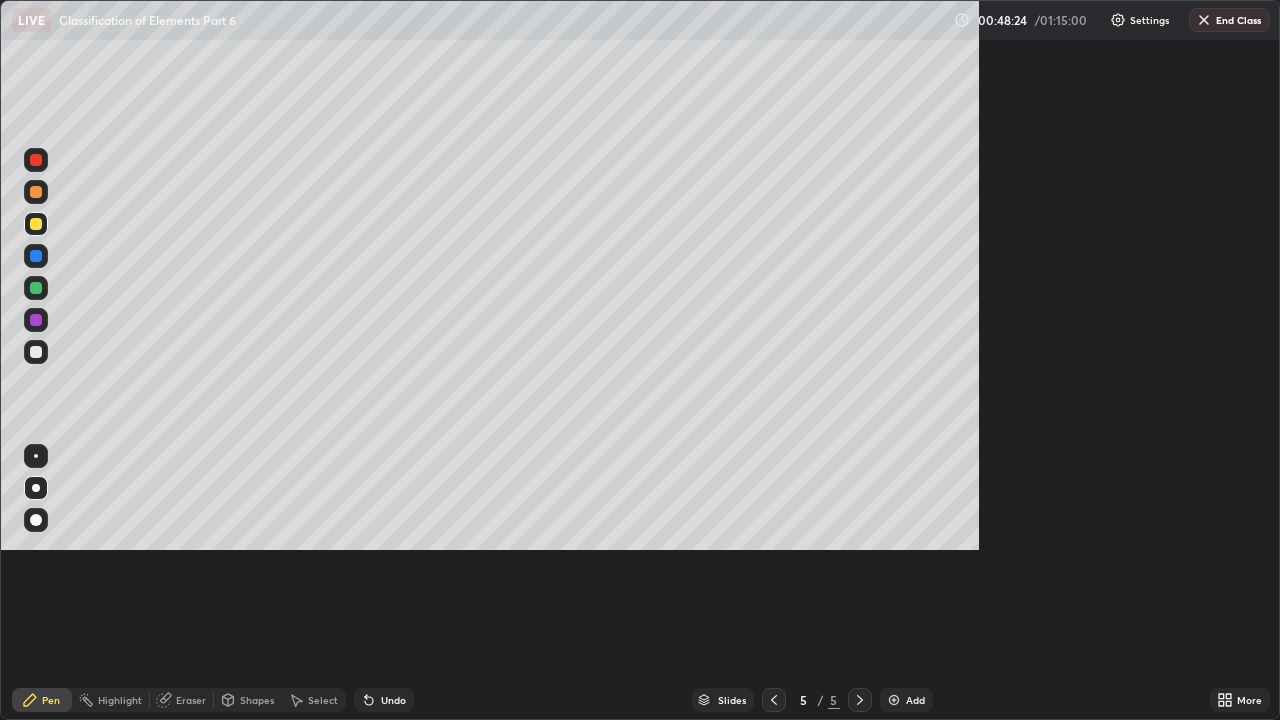 scroll, scrollTop: 99280, scrollLeft: 98720, axis: both 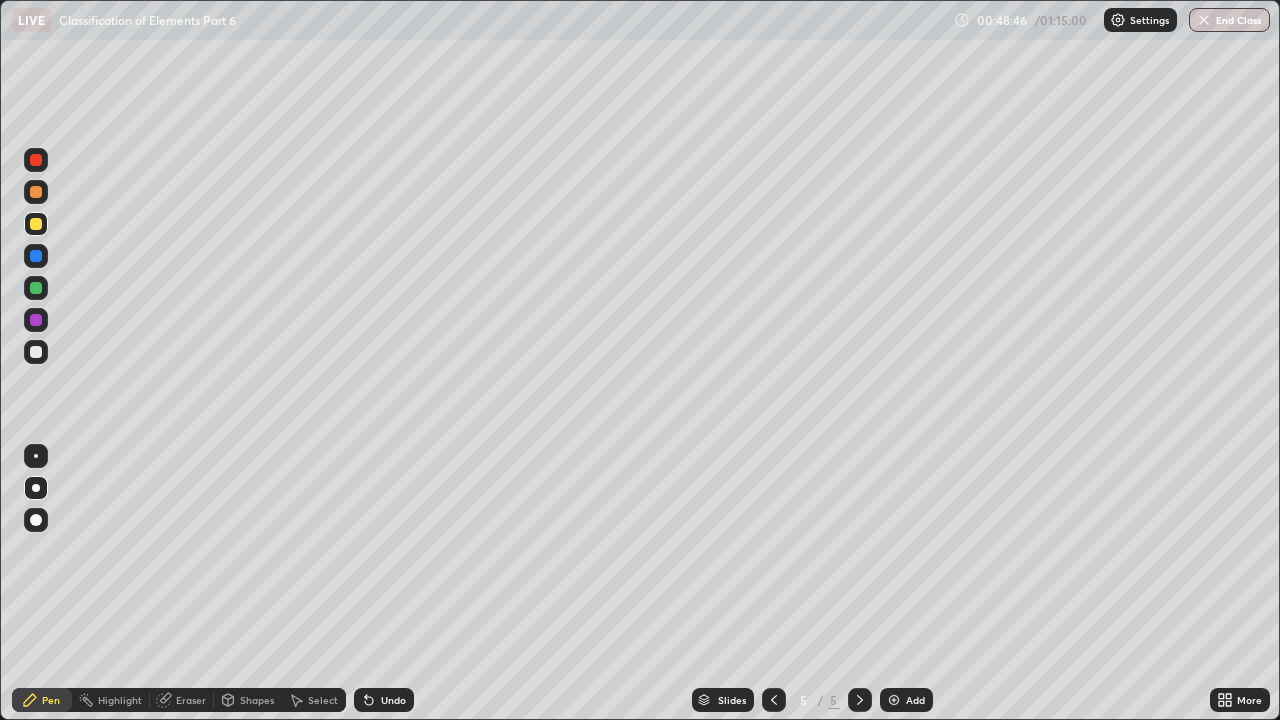 click at bounding box center [36, 352] 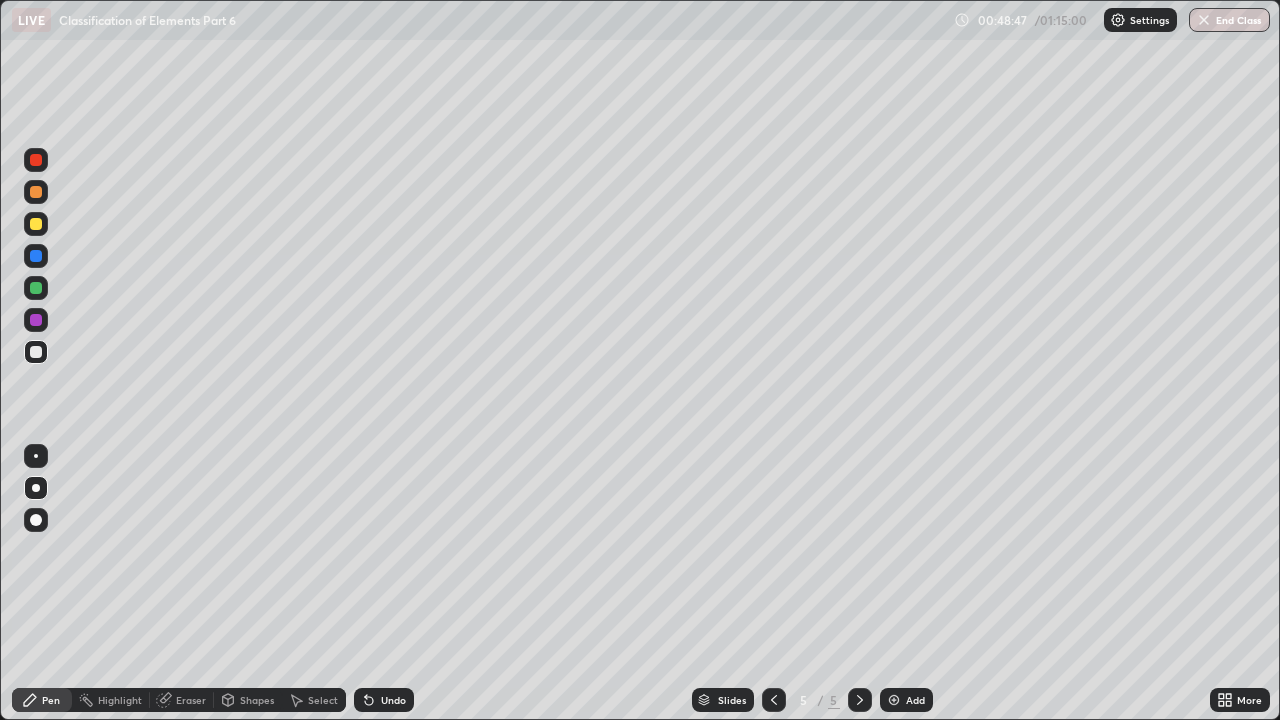click at bounding box center (36, 456) 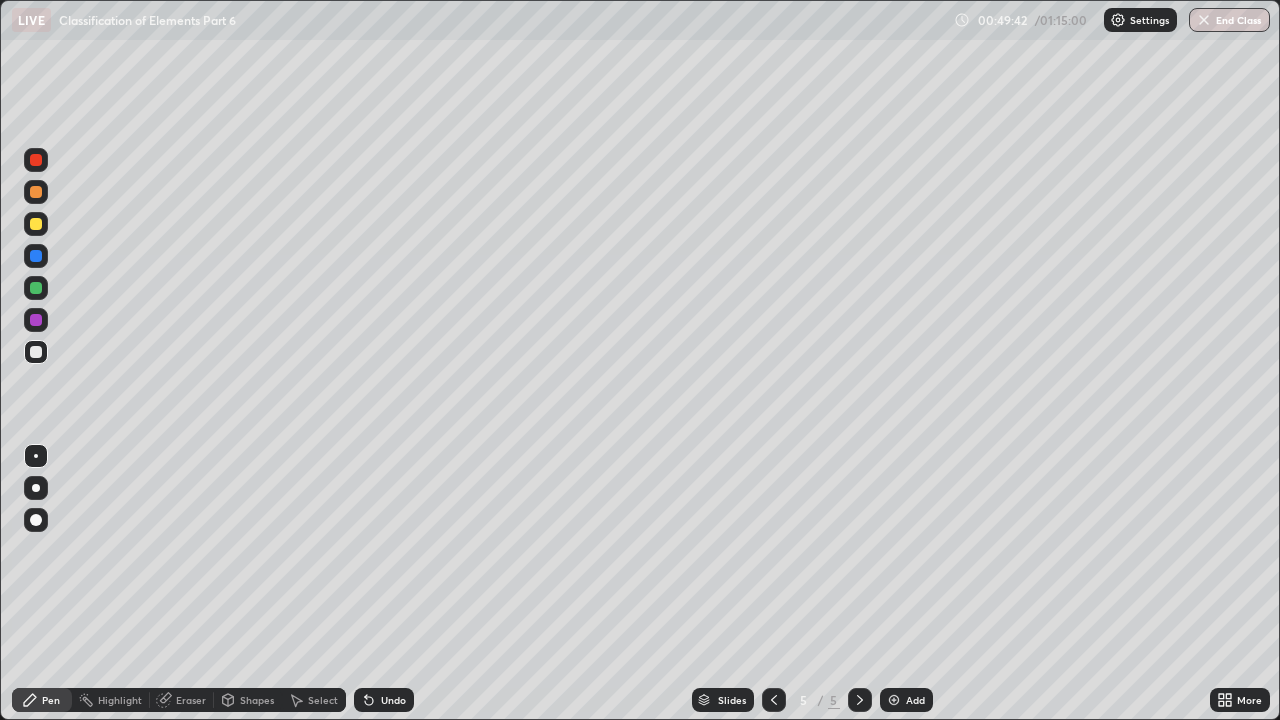 click 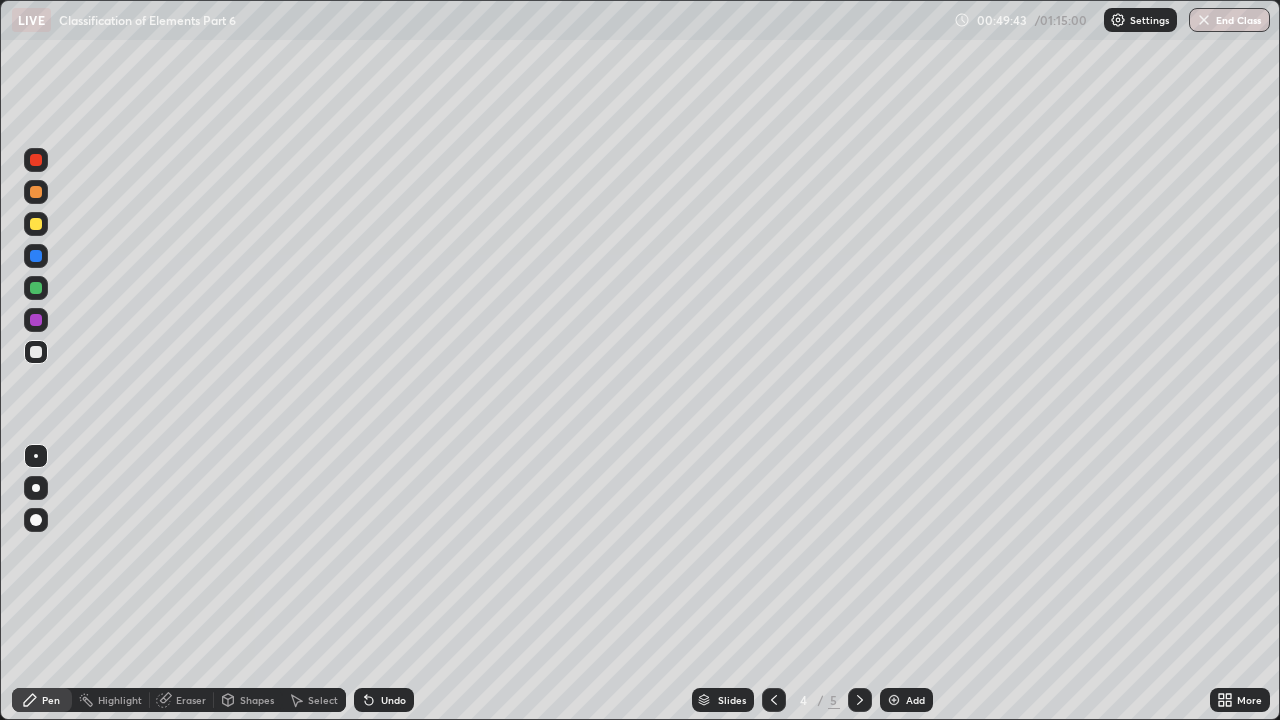 click on "Shapes" at bounding box center (248, 700) 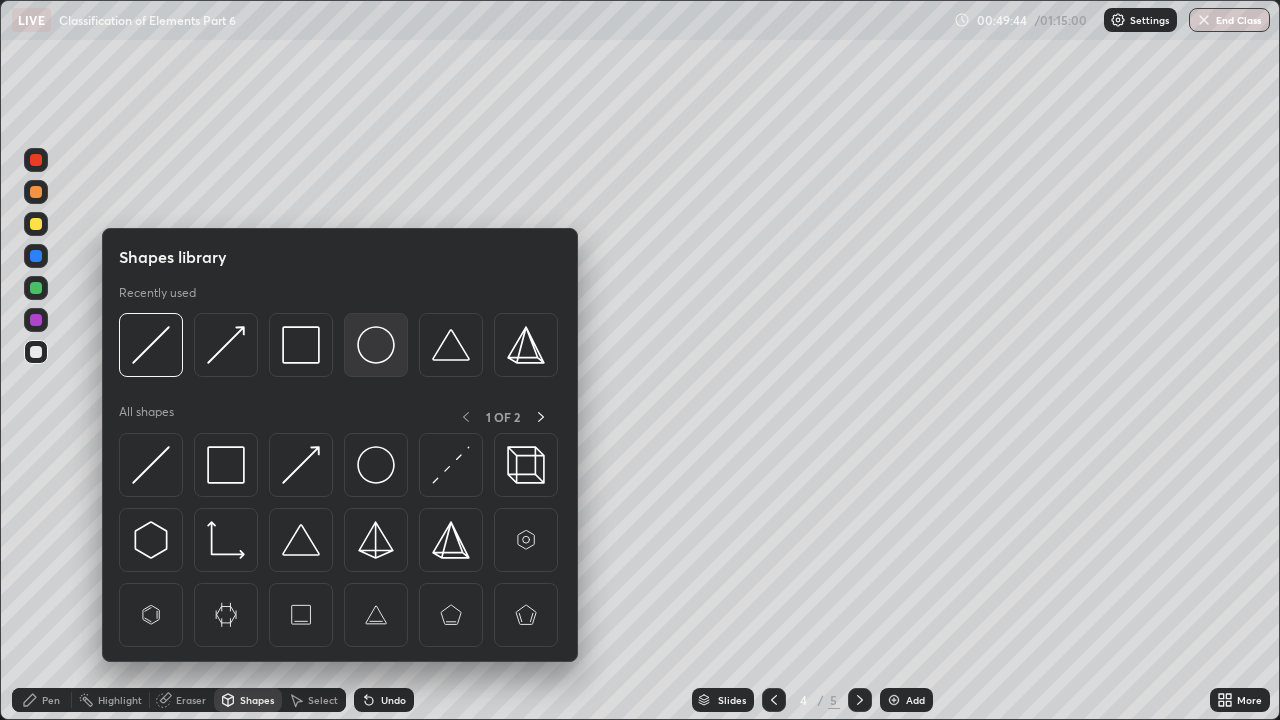 click at bounding box center [376, 345] 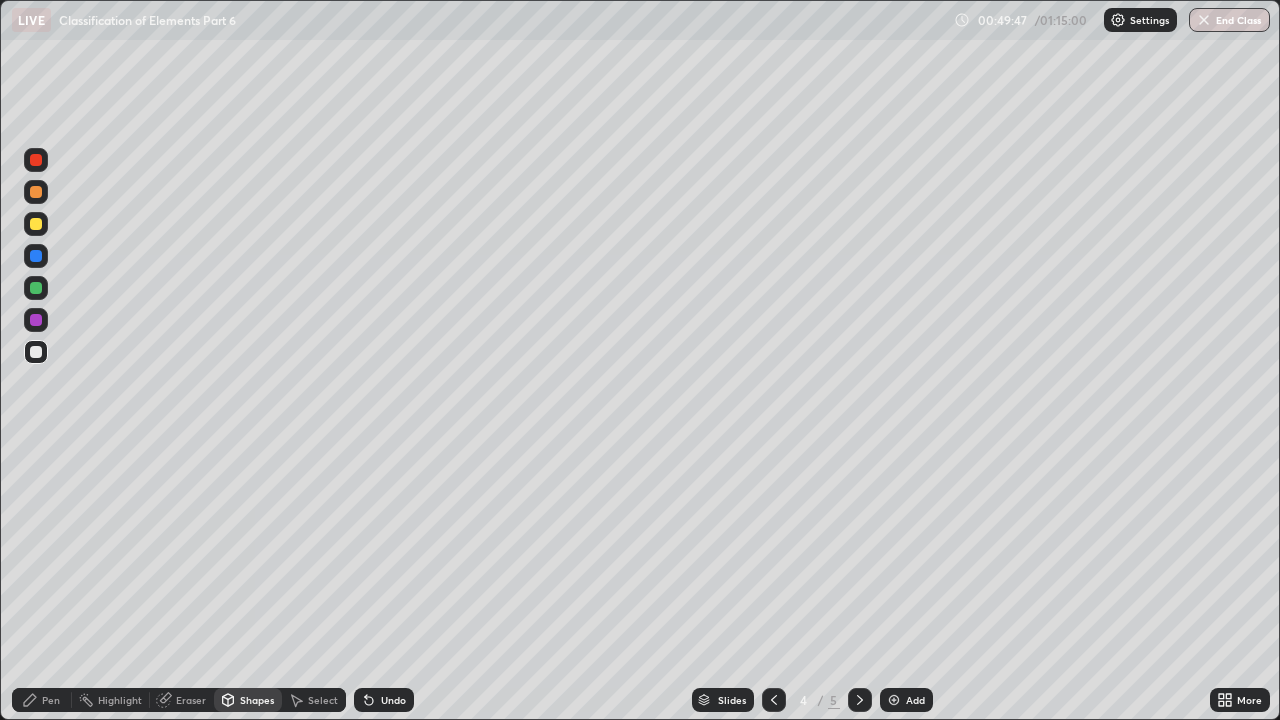 click on "Shapes" at bounding box center (257, 700) 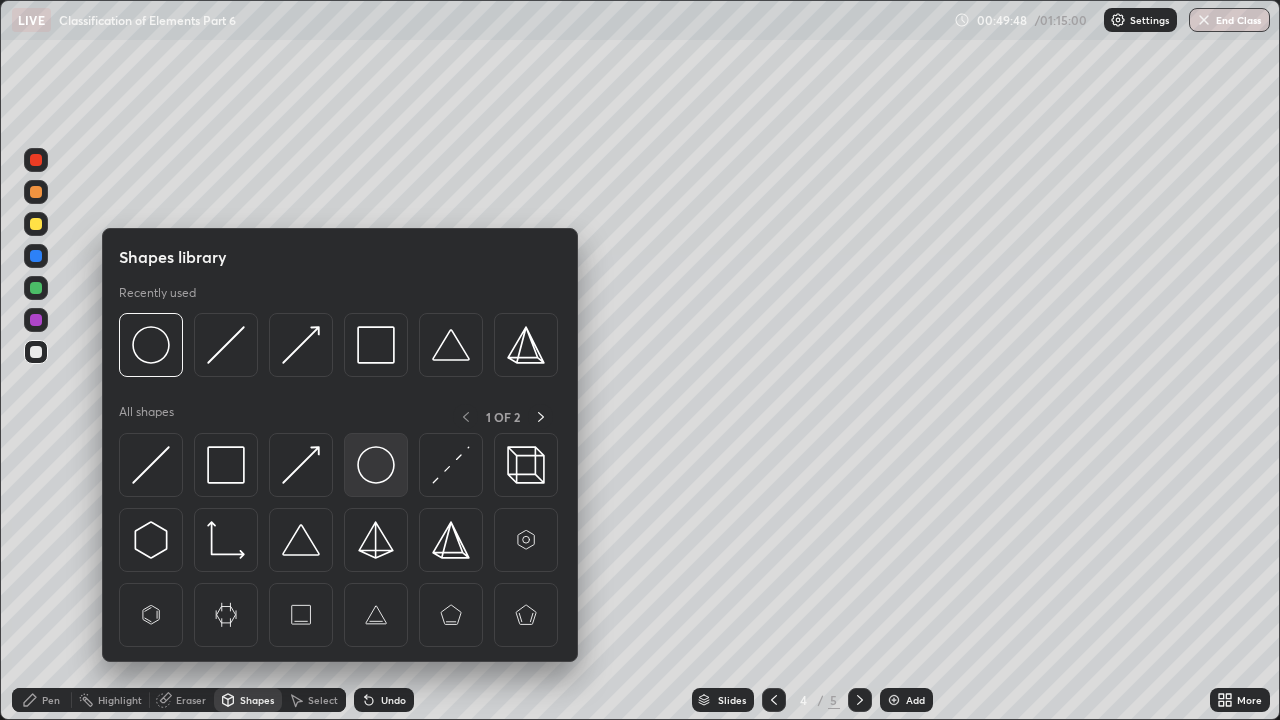 click at bounding box center [376, 465] 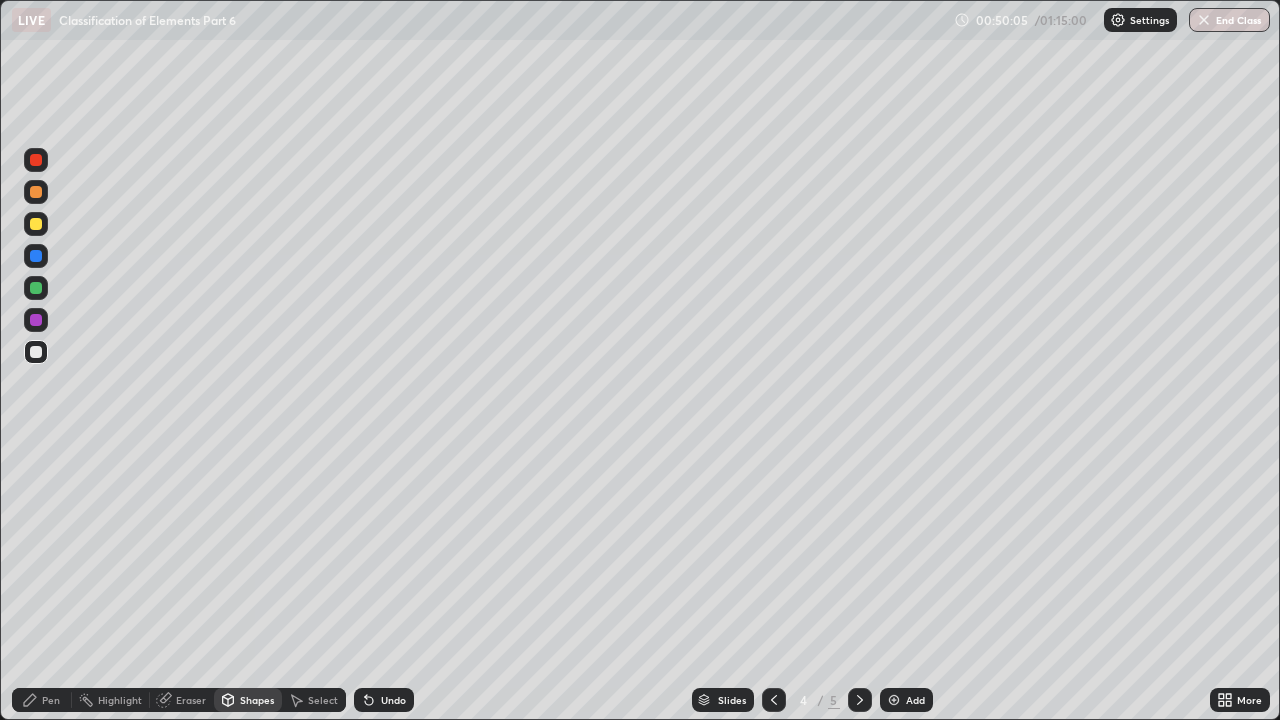 click 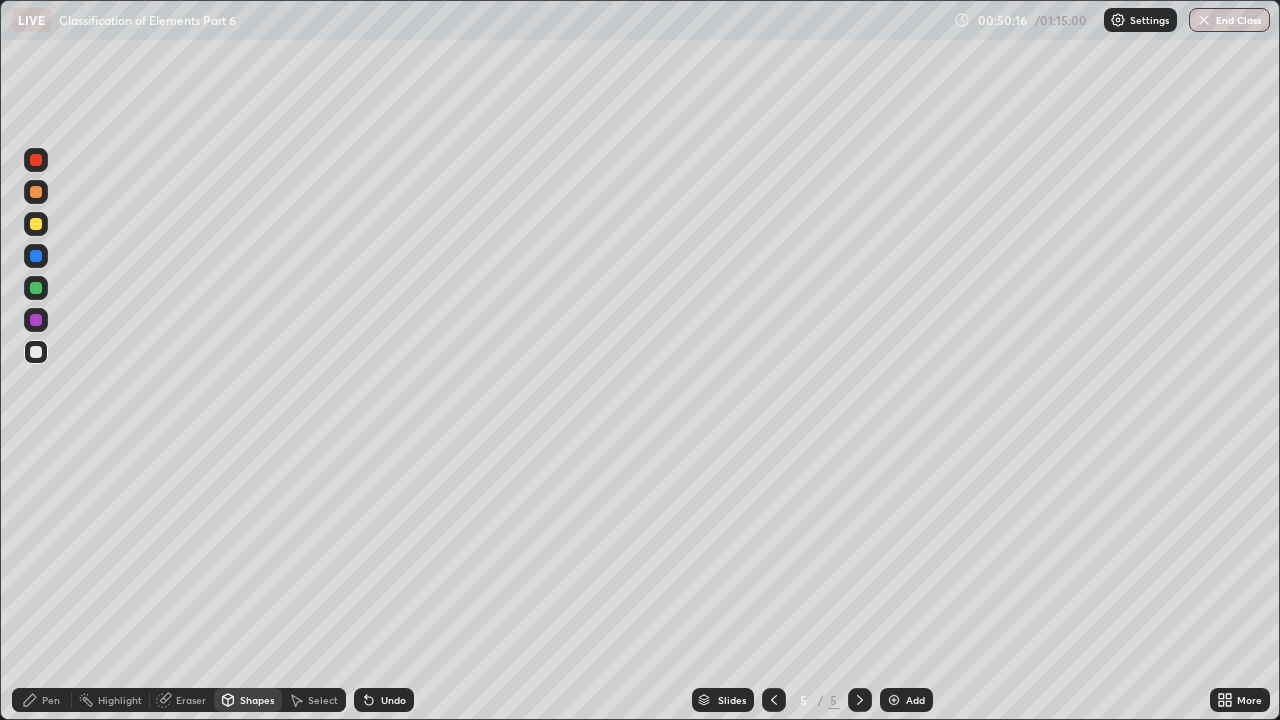 click on "Undo" at bounding box center (393, 700) 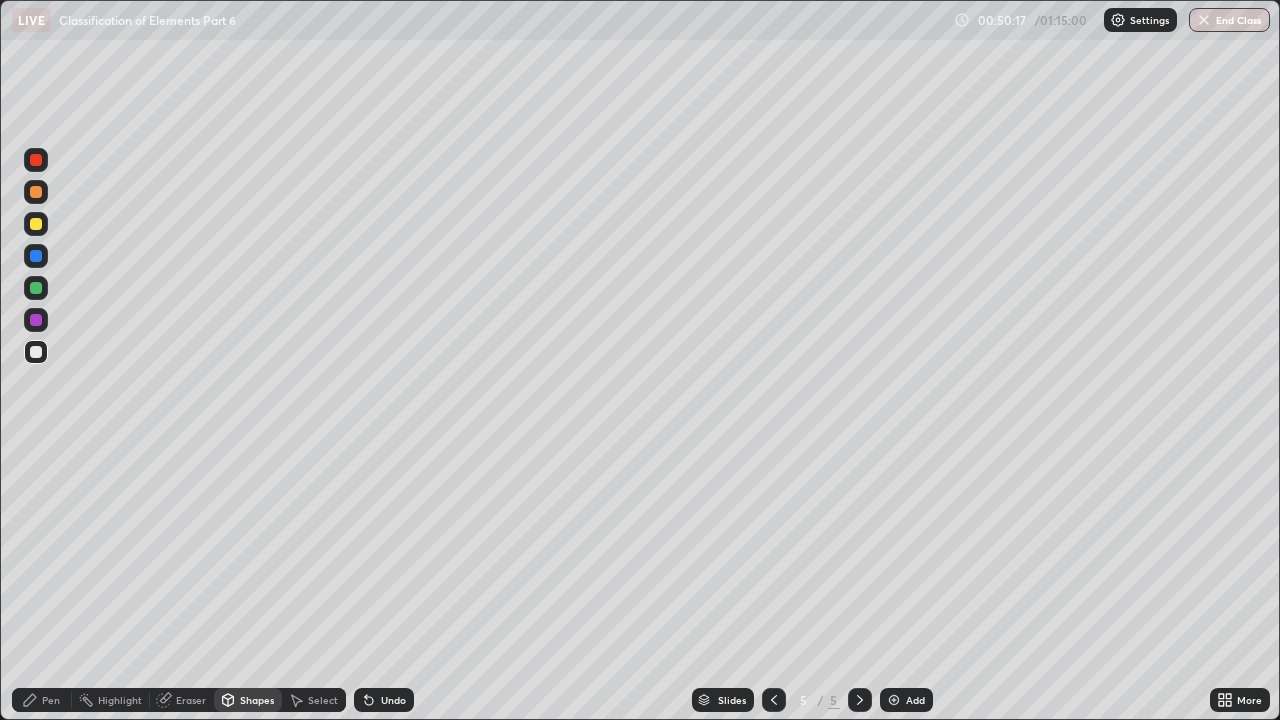 click on "Pen" at bounding box center [42, 700] 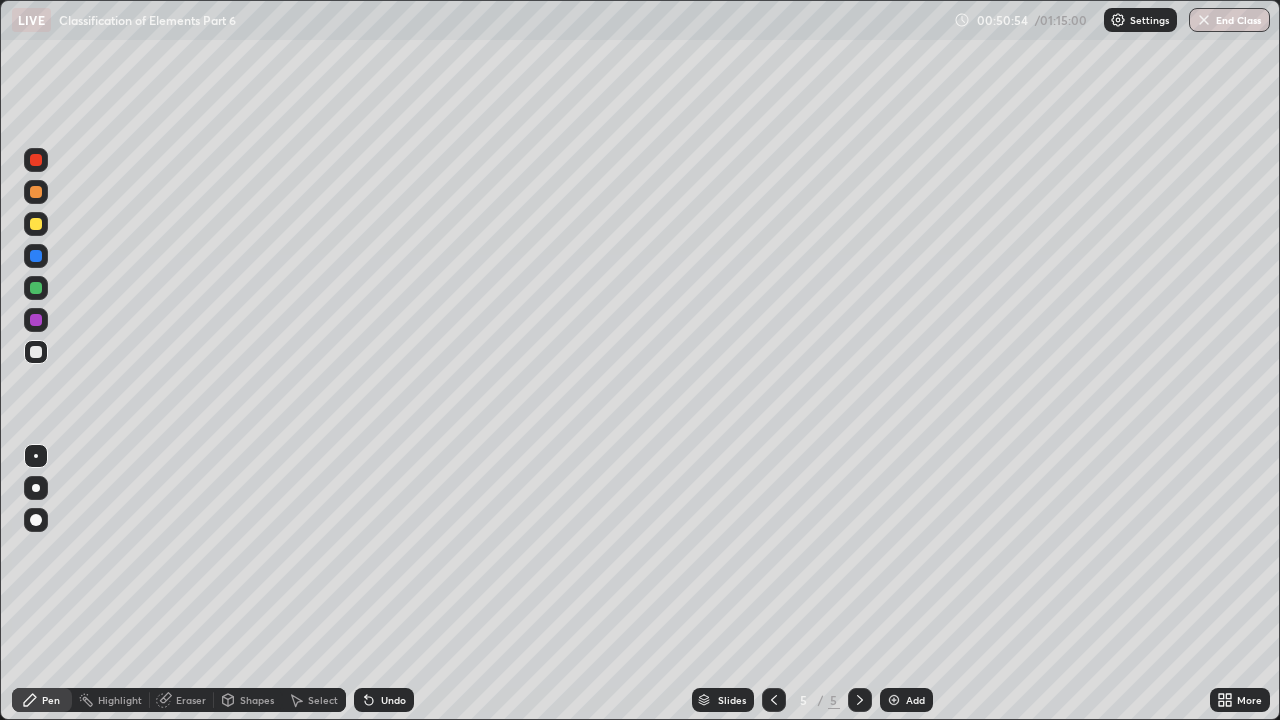 click on "Undo" at bounding box center [384, 700] 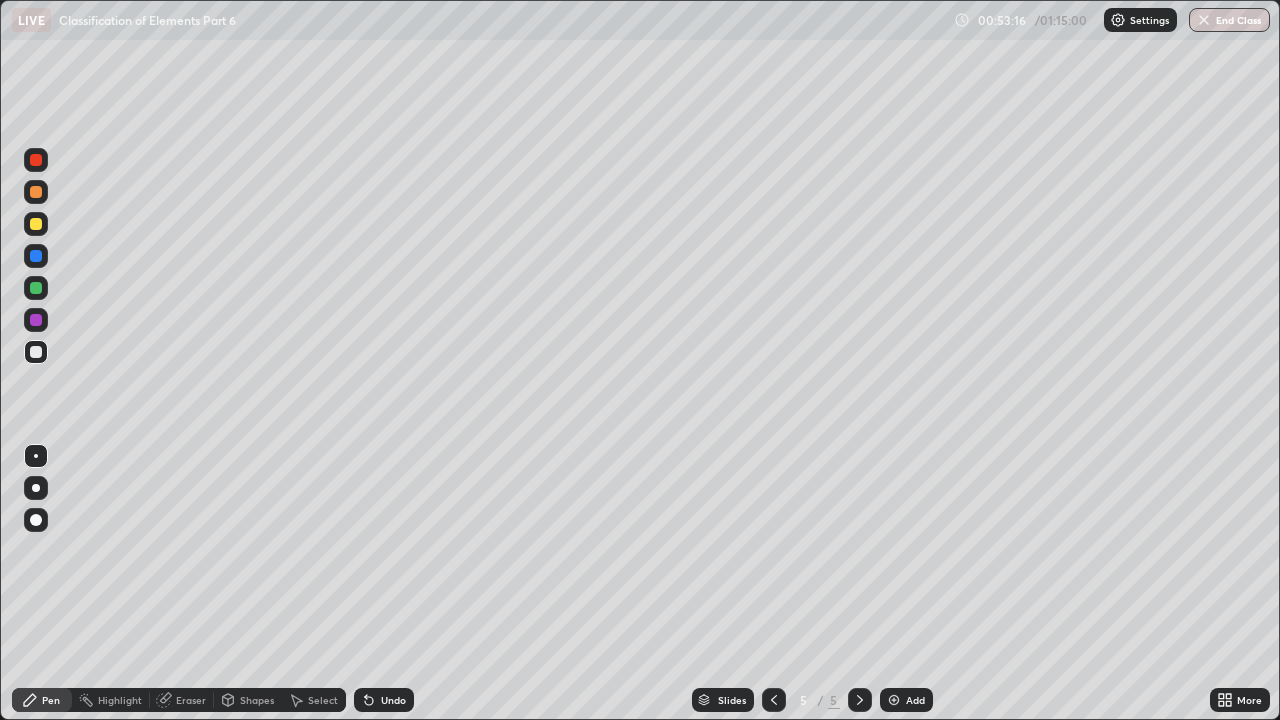 click on "Undo" at bounding box center [393, 700] 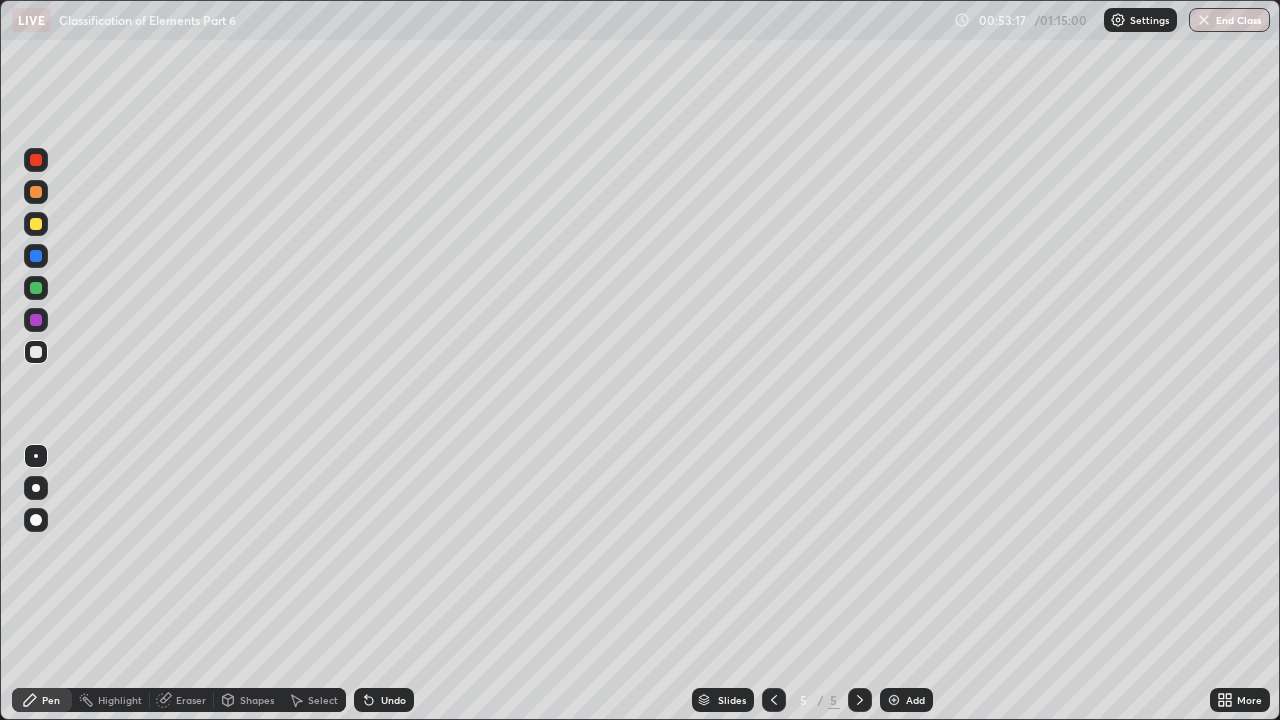 click on "Undo" at bounding box center [384, 700] 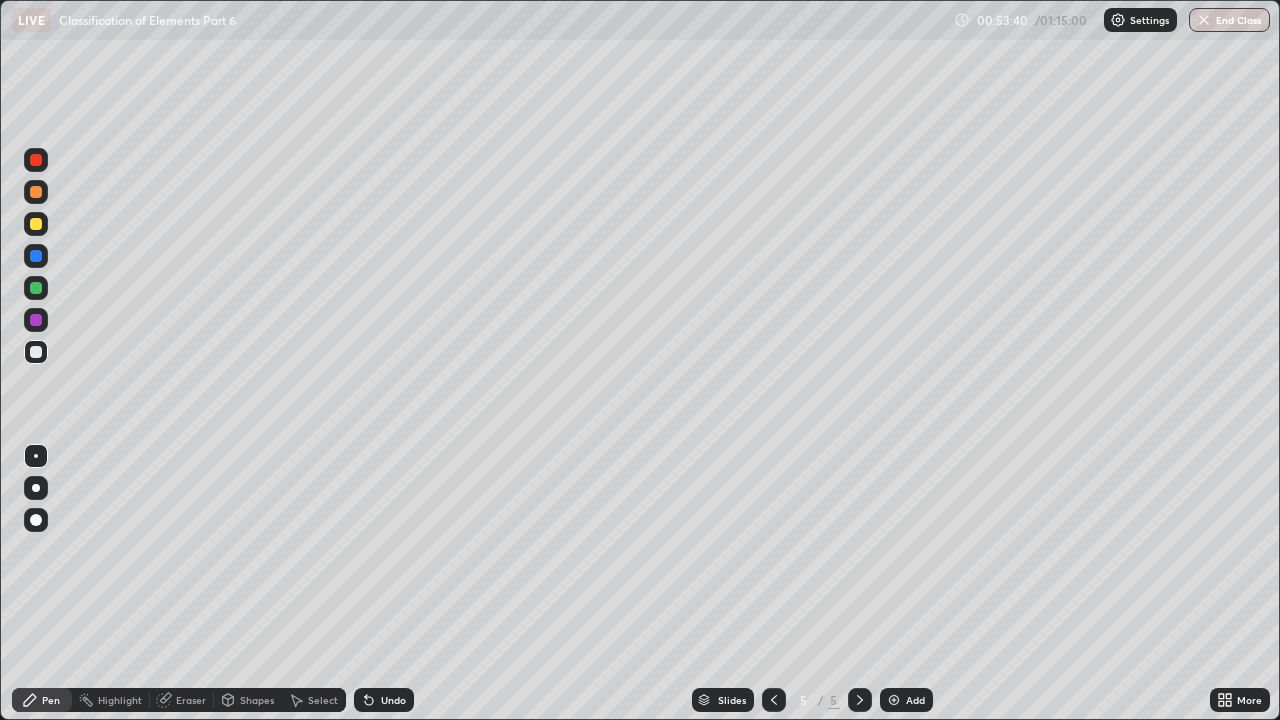 click on "Undo" at bounding box center [393, 700] 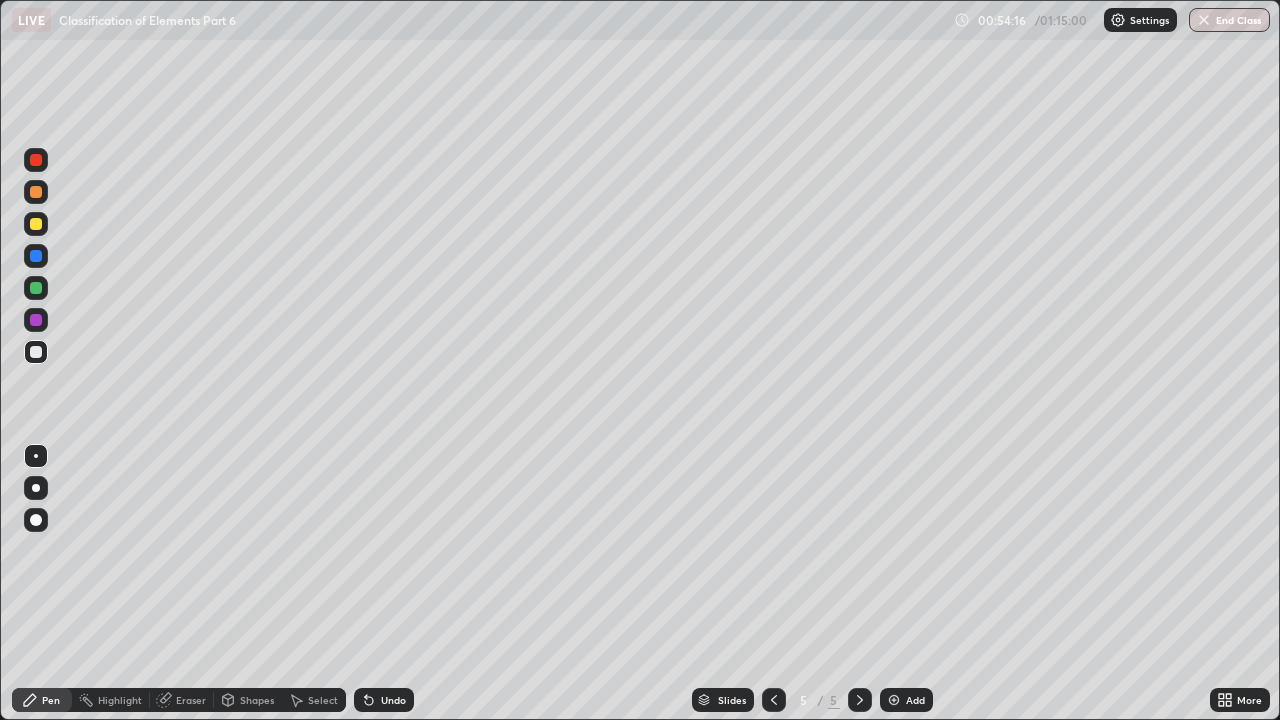 click on "Undo" at bounding box center [393, 700] 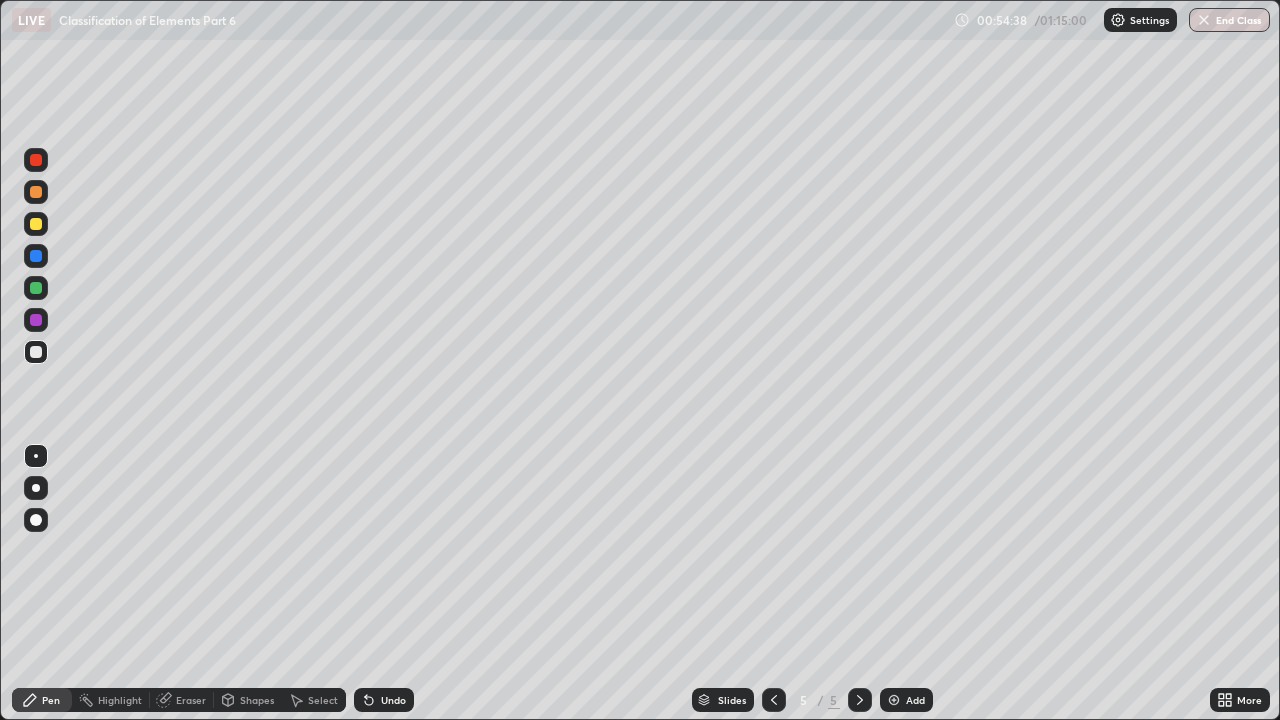 click 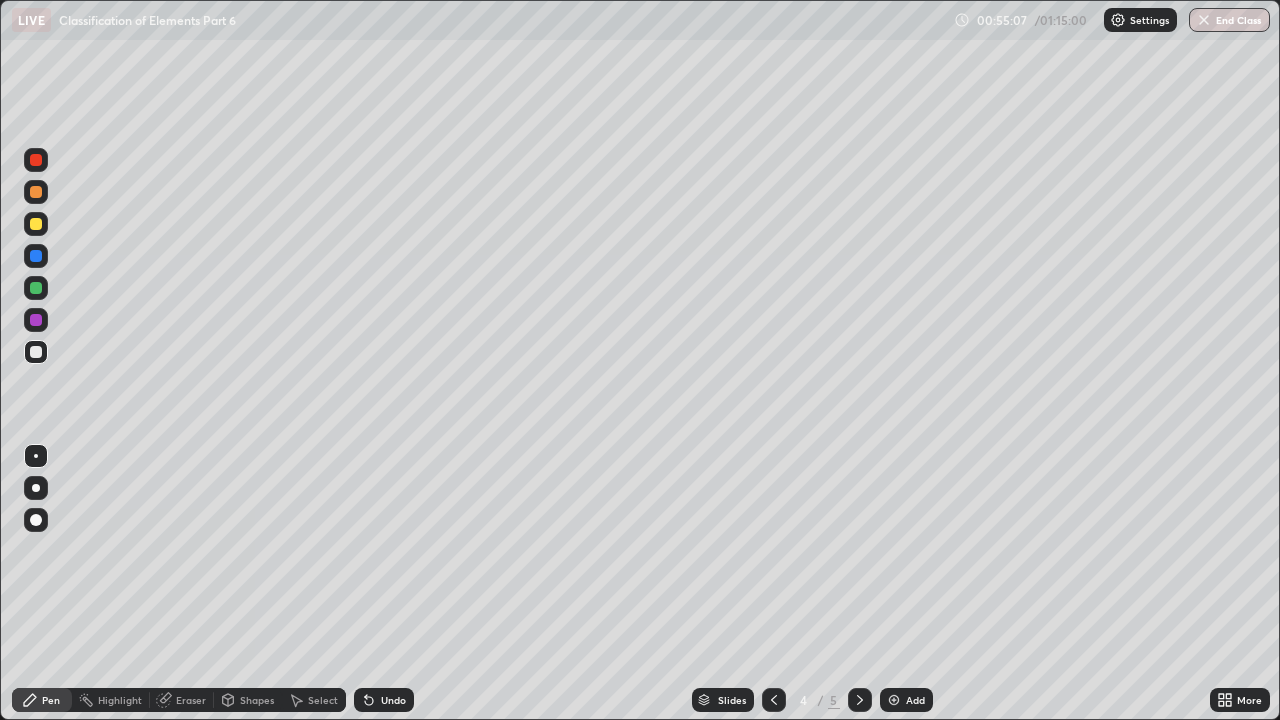 click 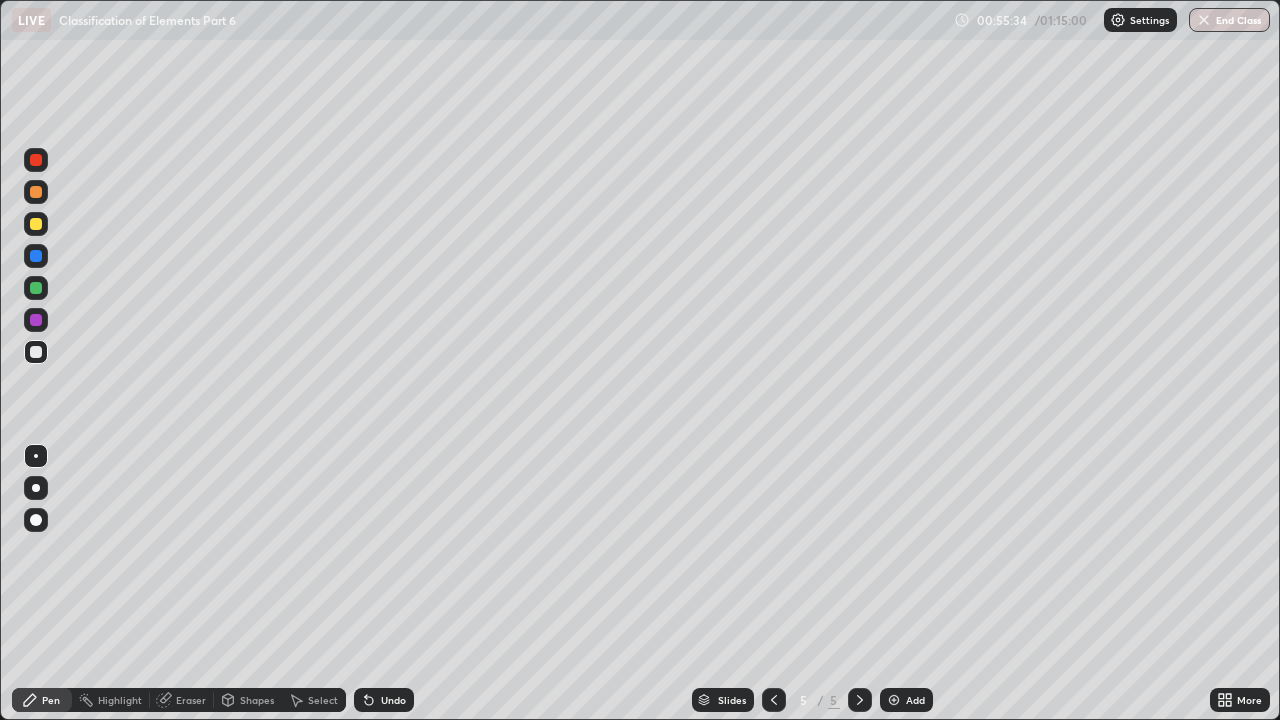 click at bounding box center (36, 224) 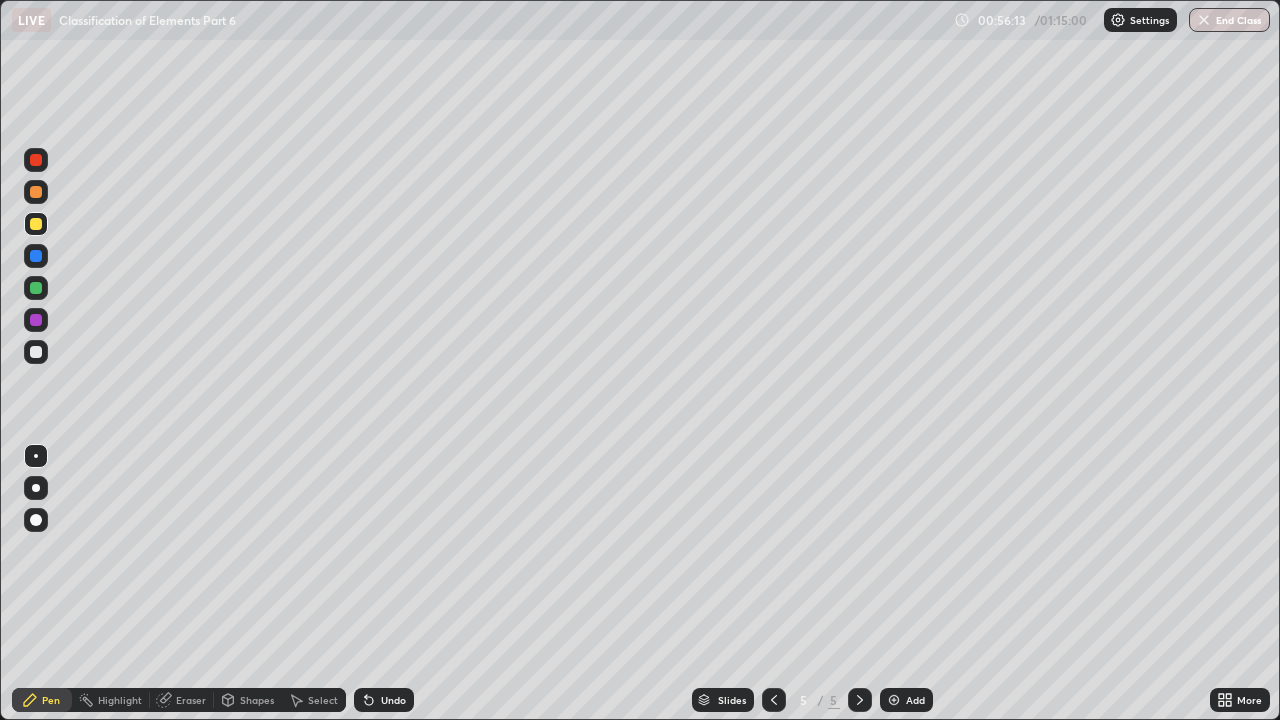 click at bounding box center (36, 352) 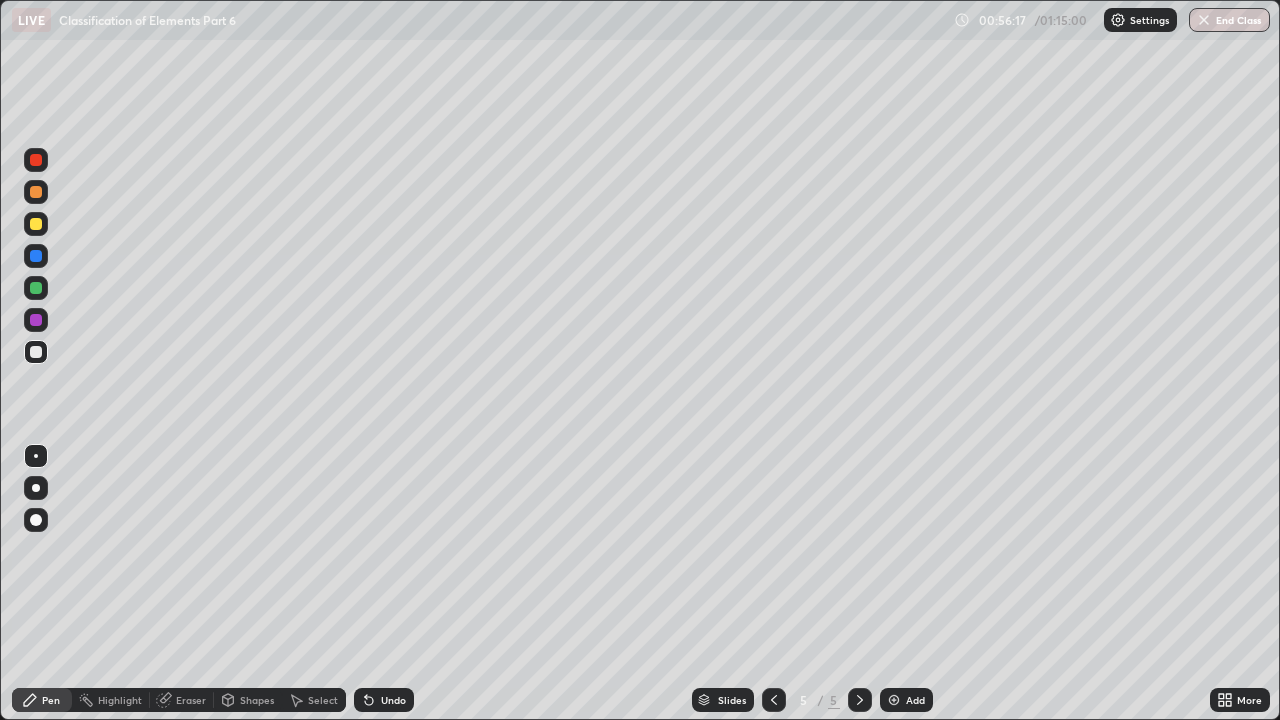 click 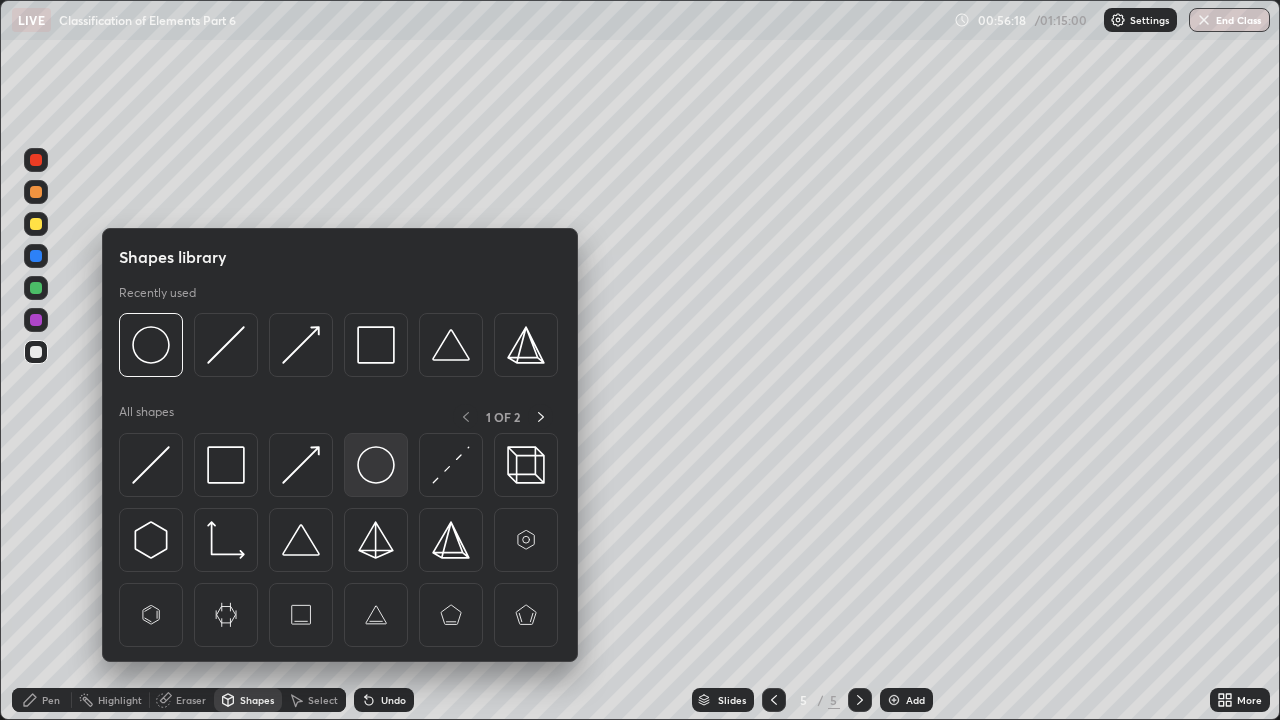 click at bounding box center (376, 465) 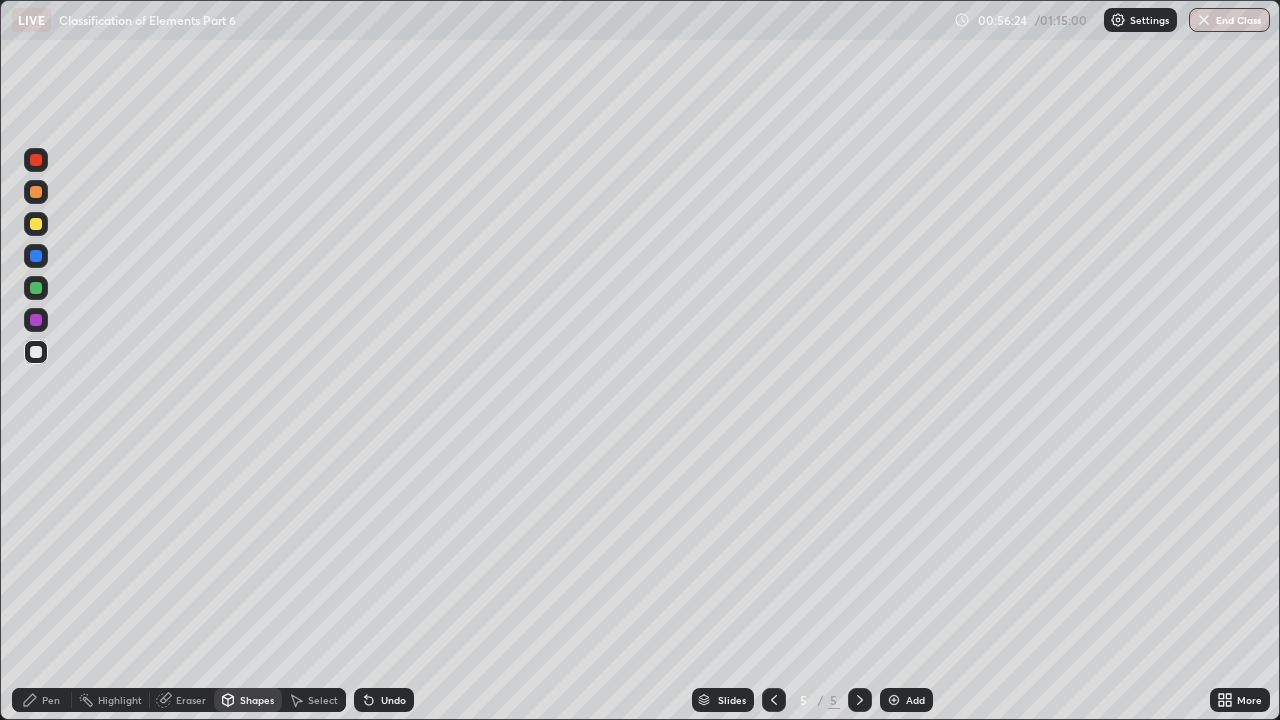 click on "Undo" at bounding box center [384, 700] 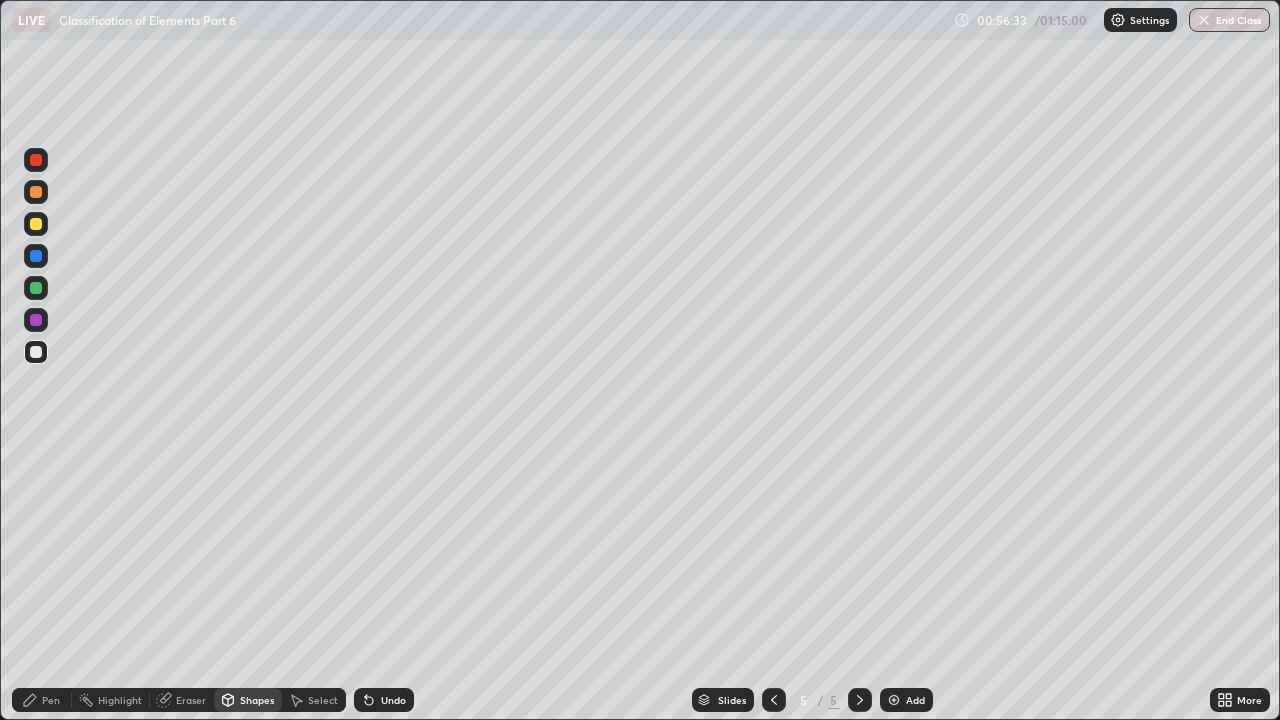 click at bounding box center (36, 320) 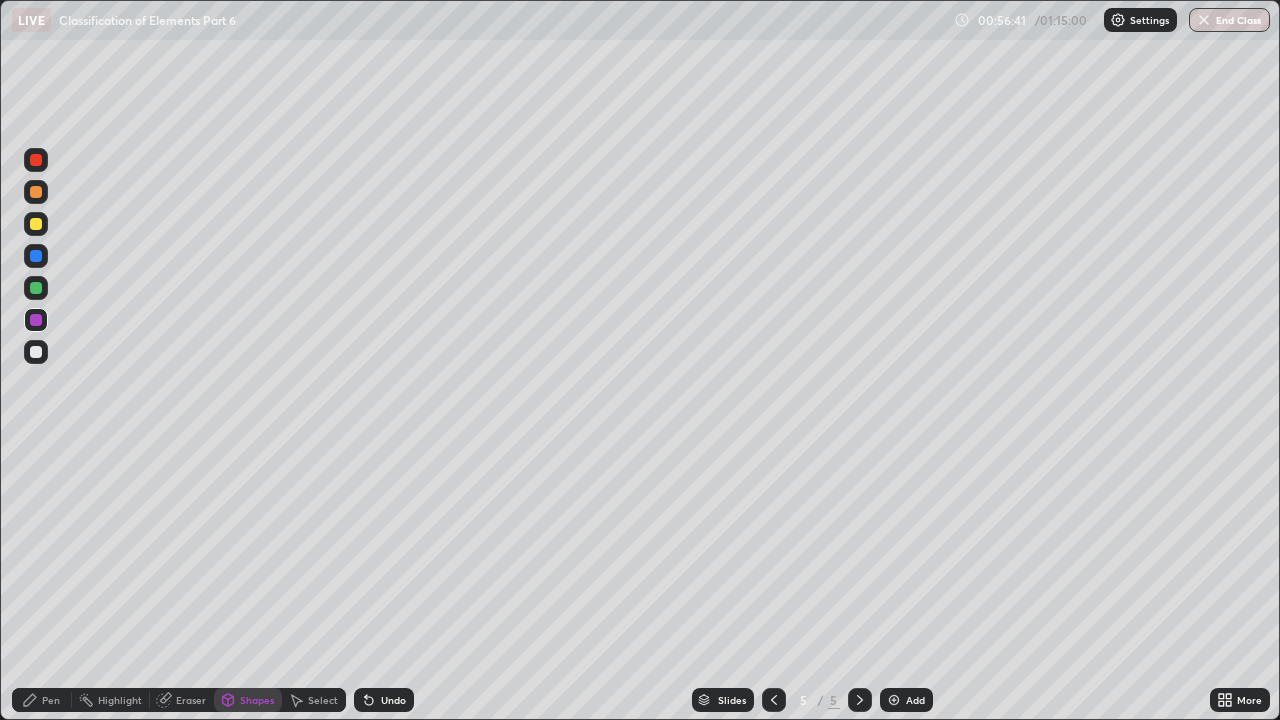 click 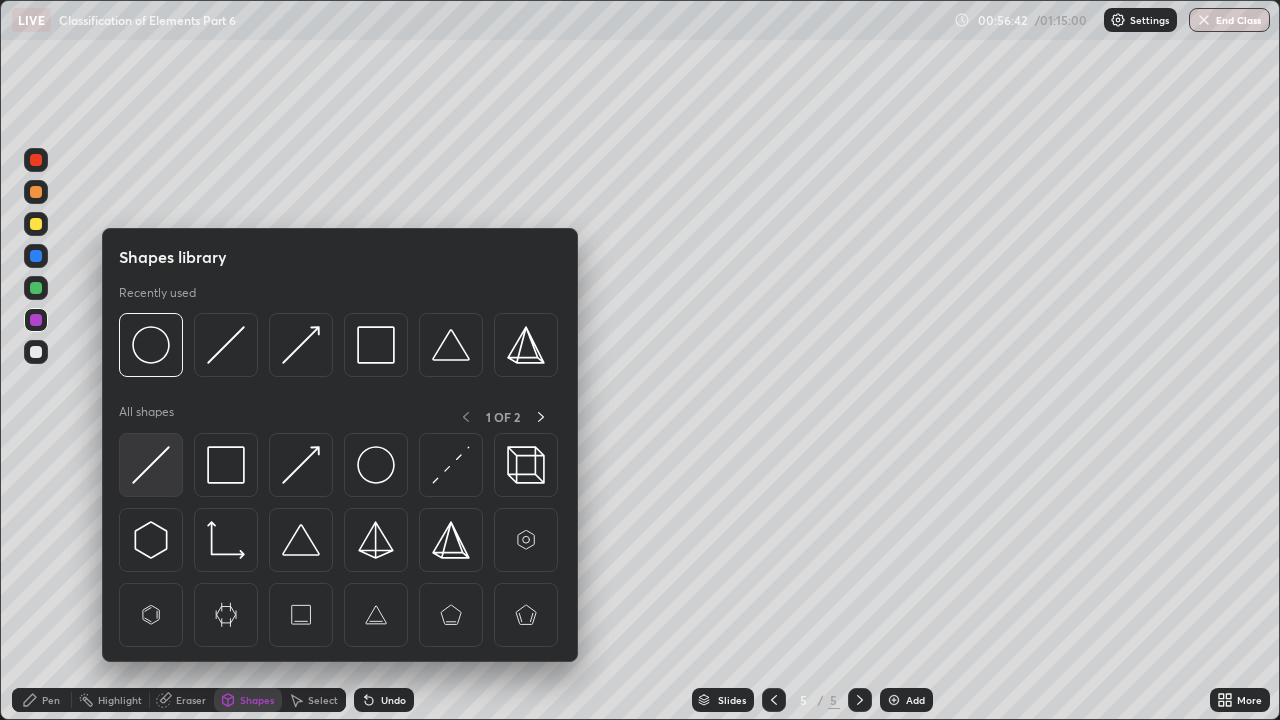 click at bounding box center [151, 465] 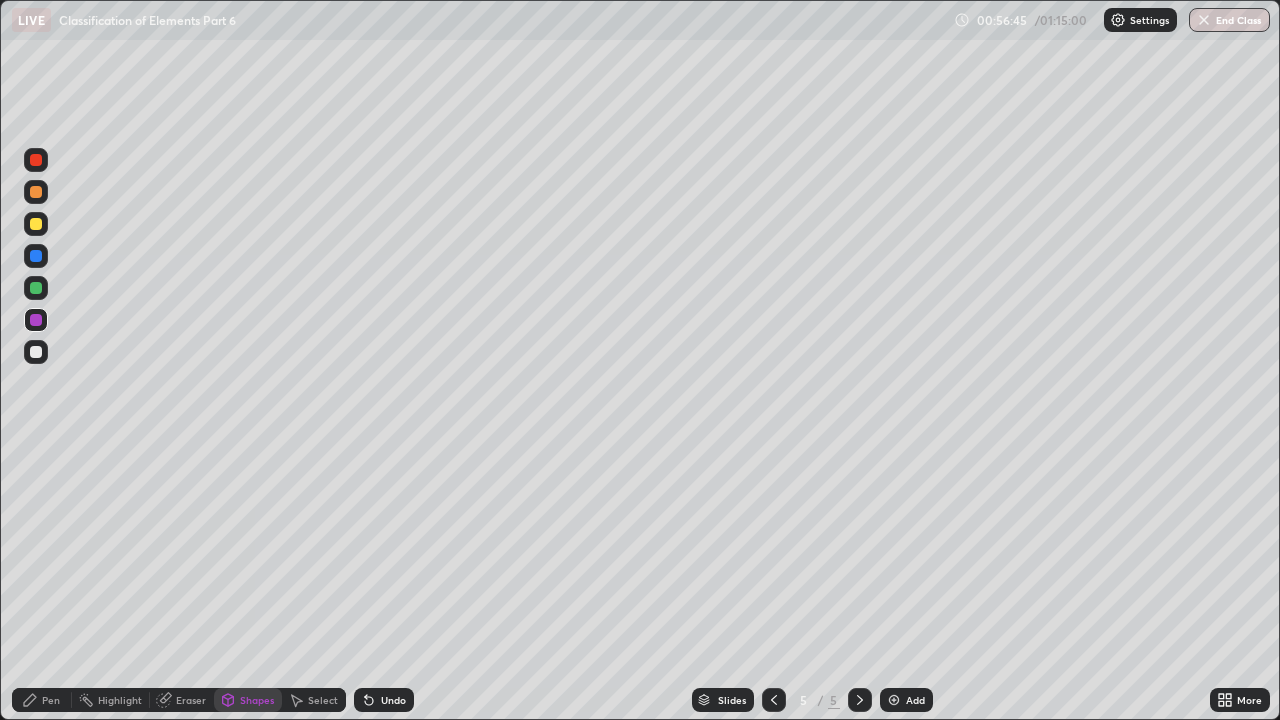 click at bounding box center [36, 352] 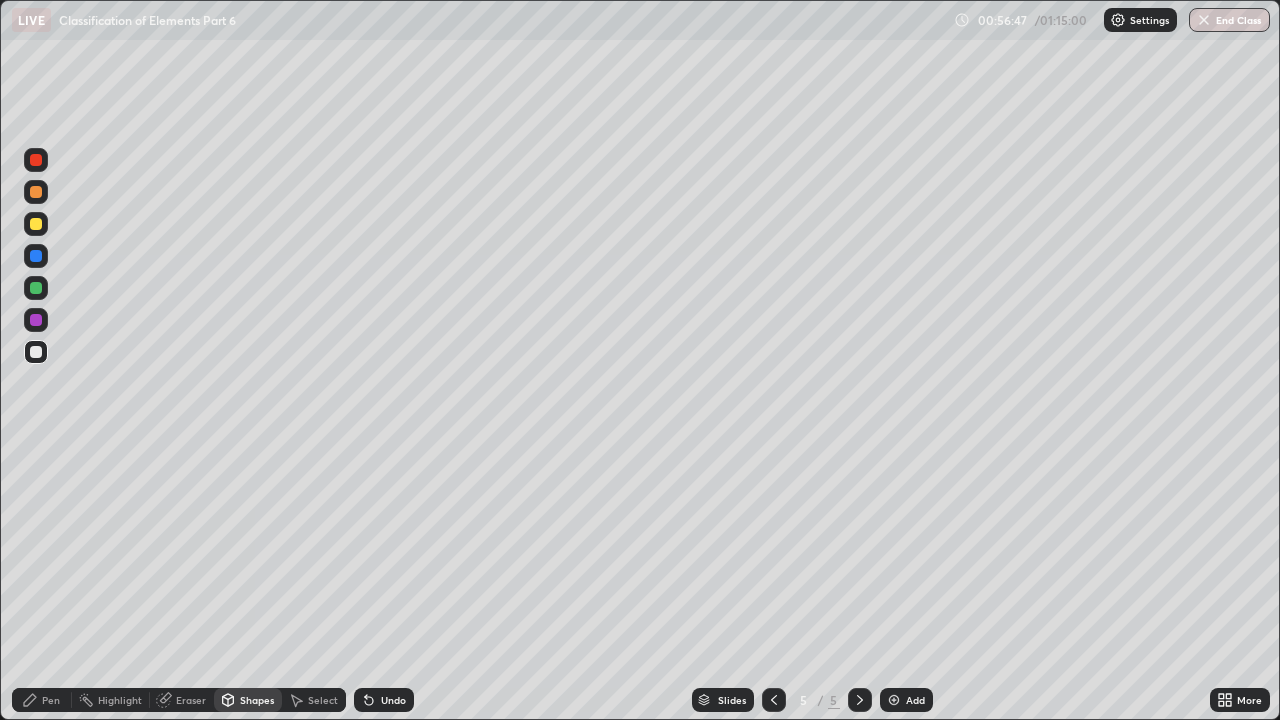 click at bounding box center [36, 288] 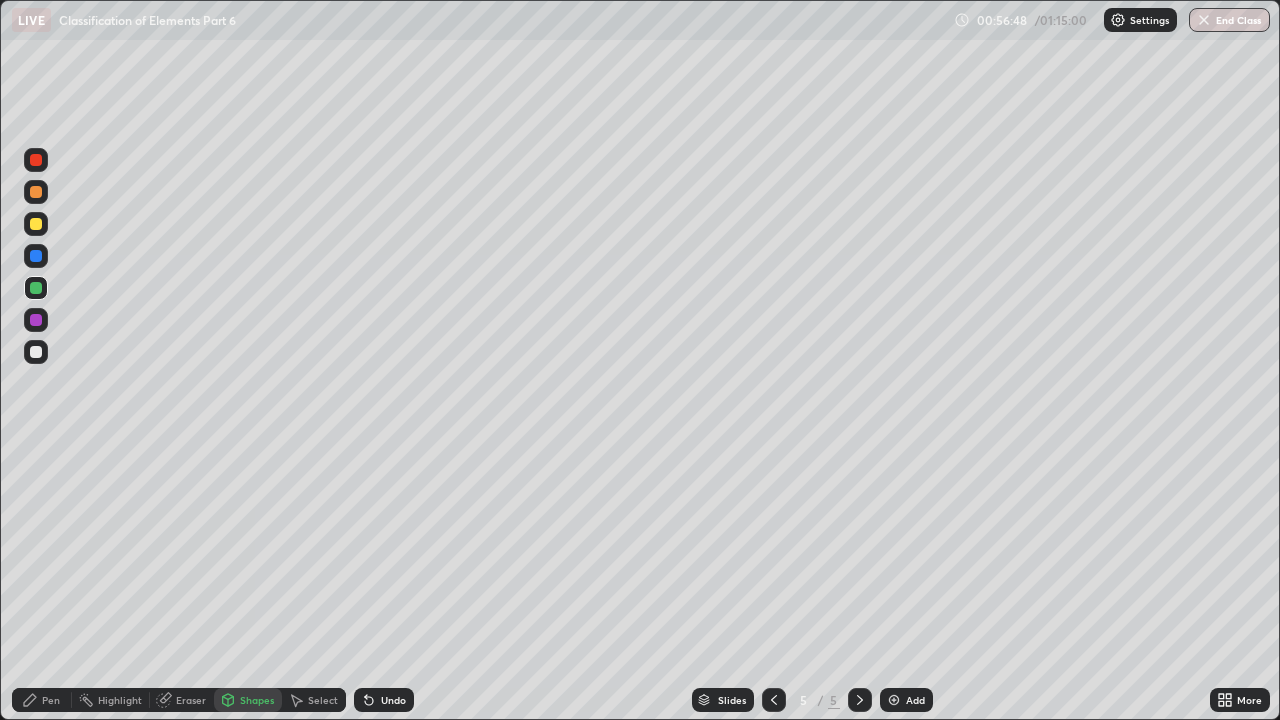 click on "Pen" at bounding box center [51, 700] 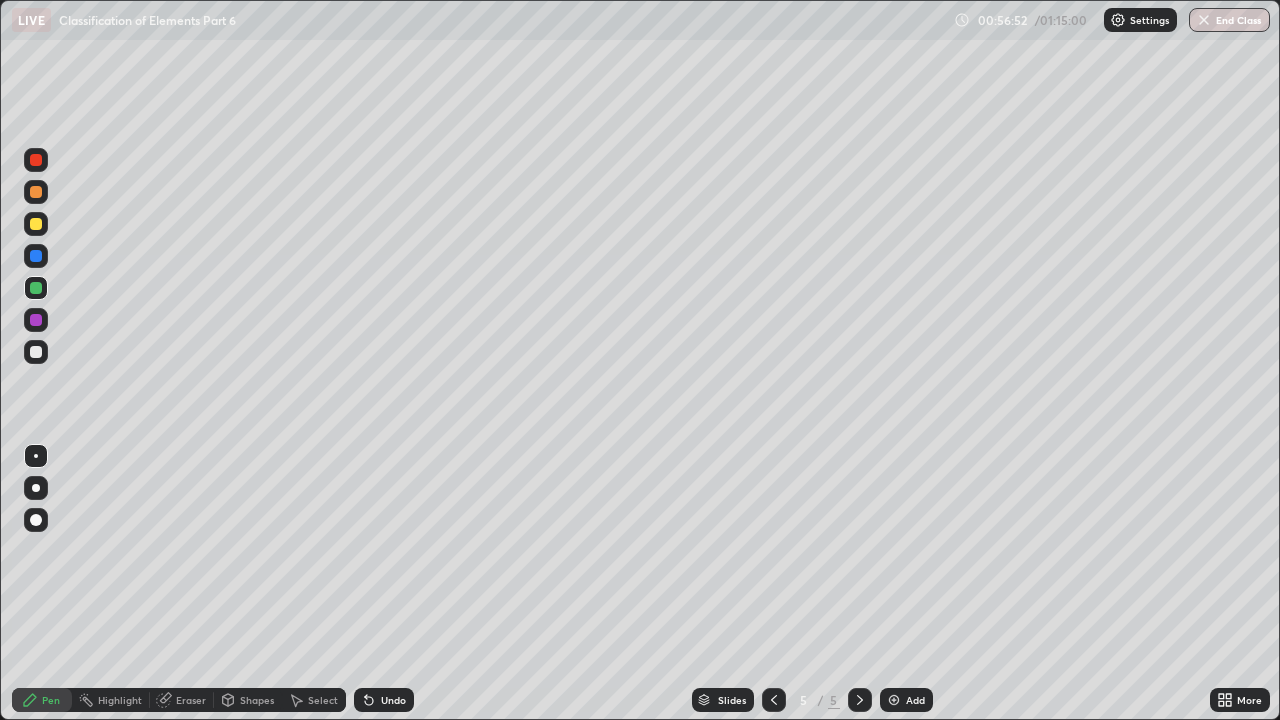 click 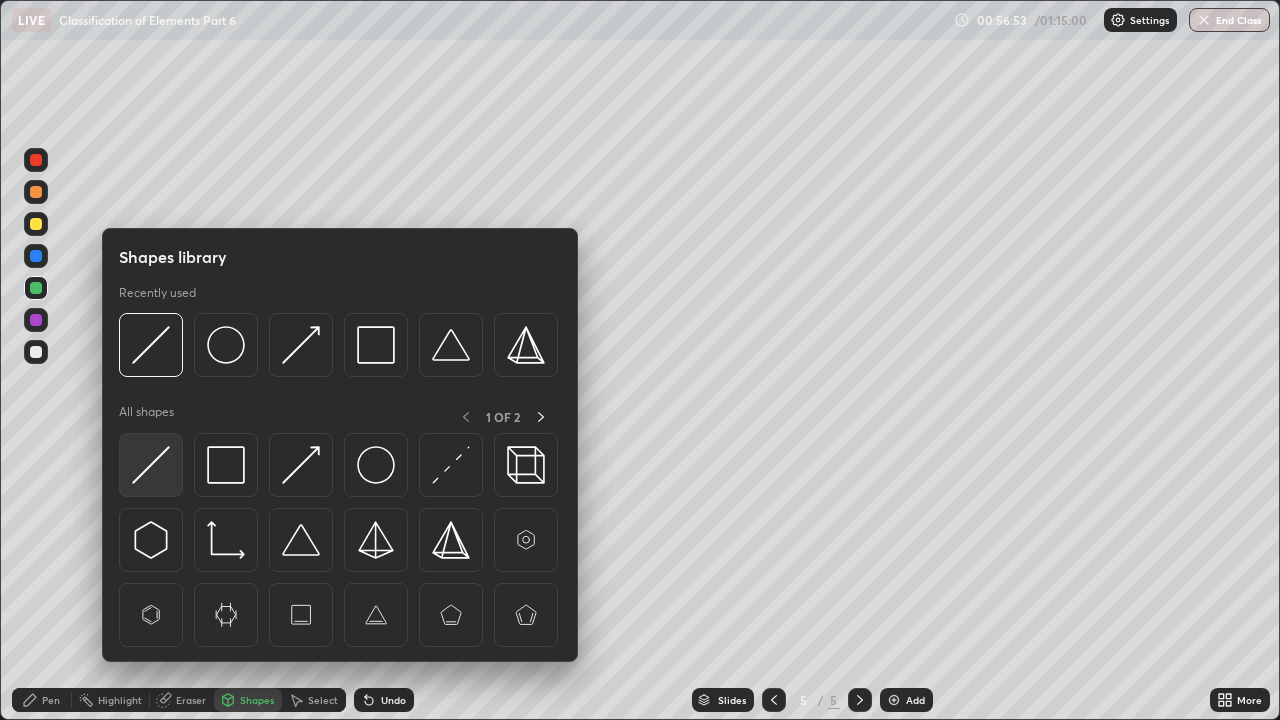click at bounding box center [151, 465] 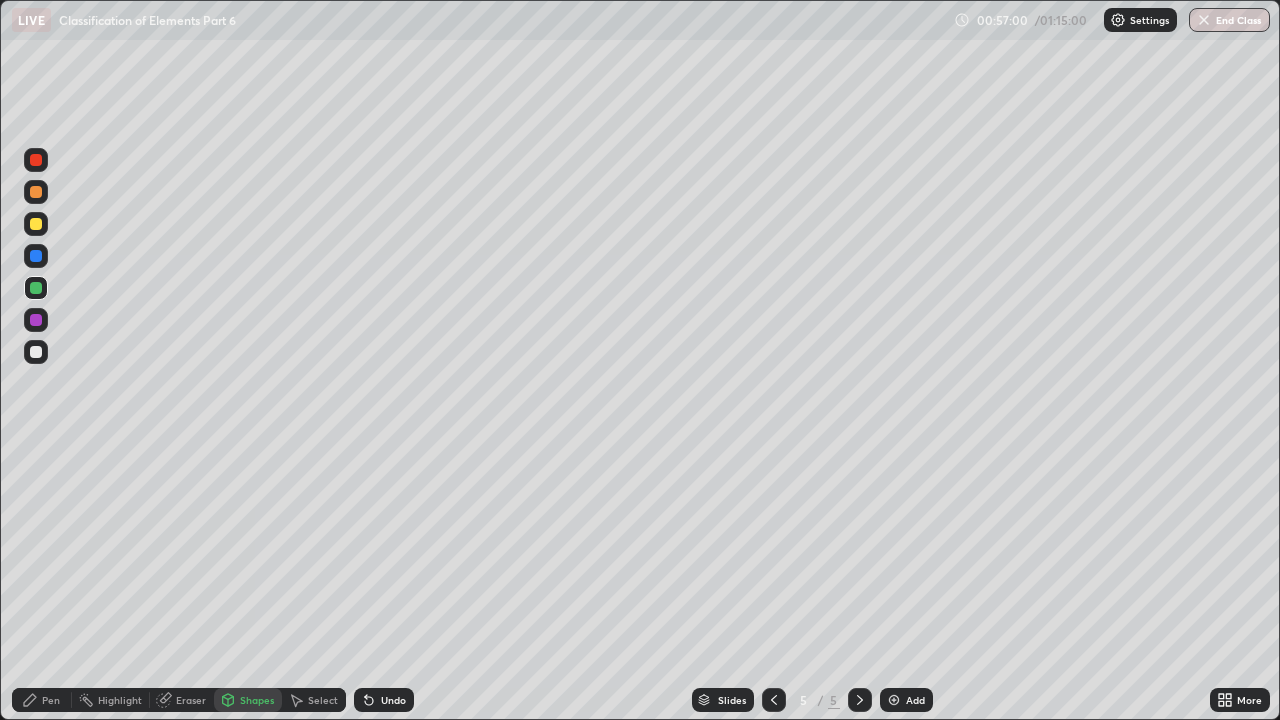 click on "Undo" at bounding box center (393, 700) 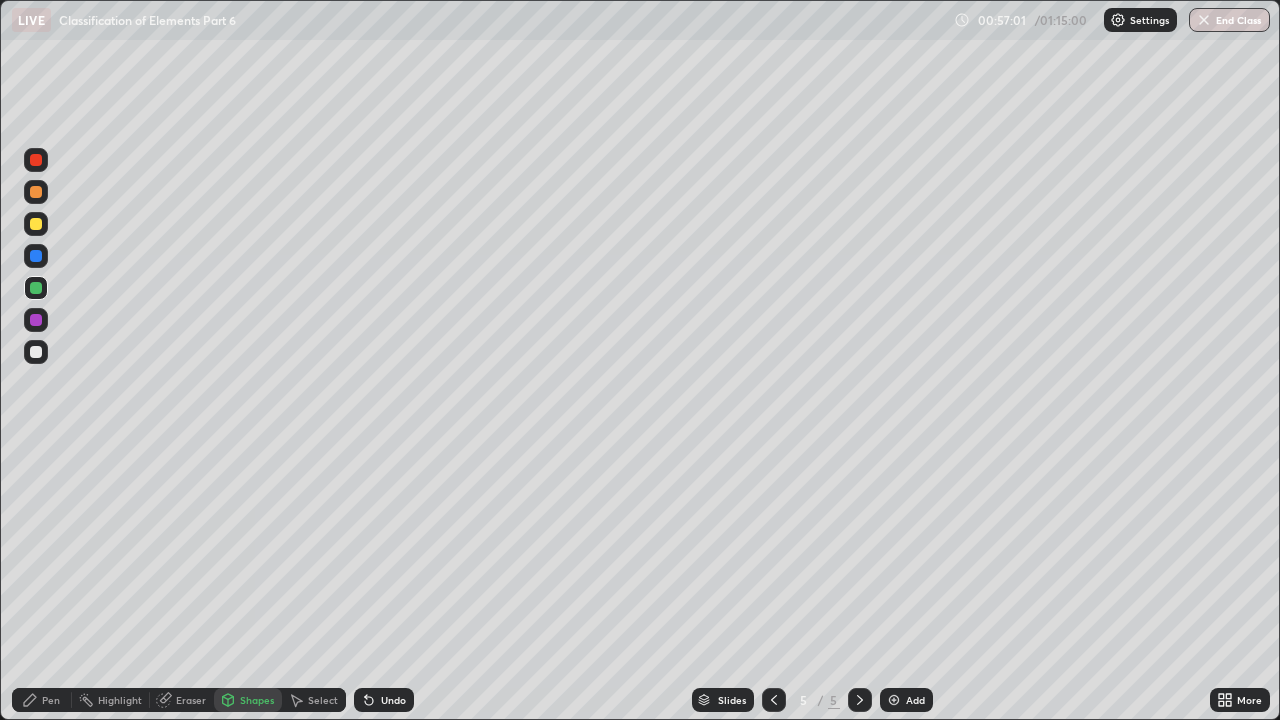 click on "Pen" at bounding box center [51, 700] 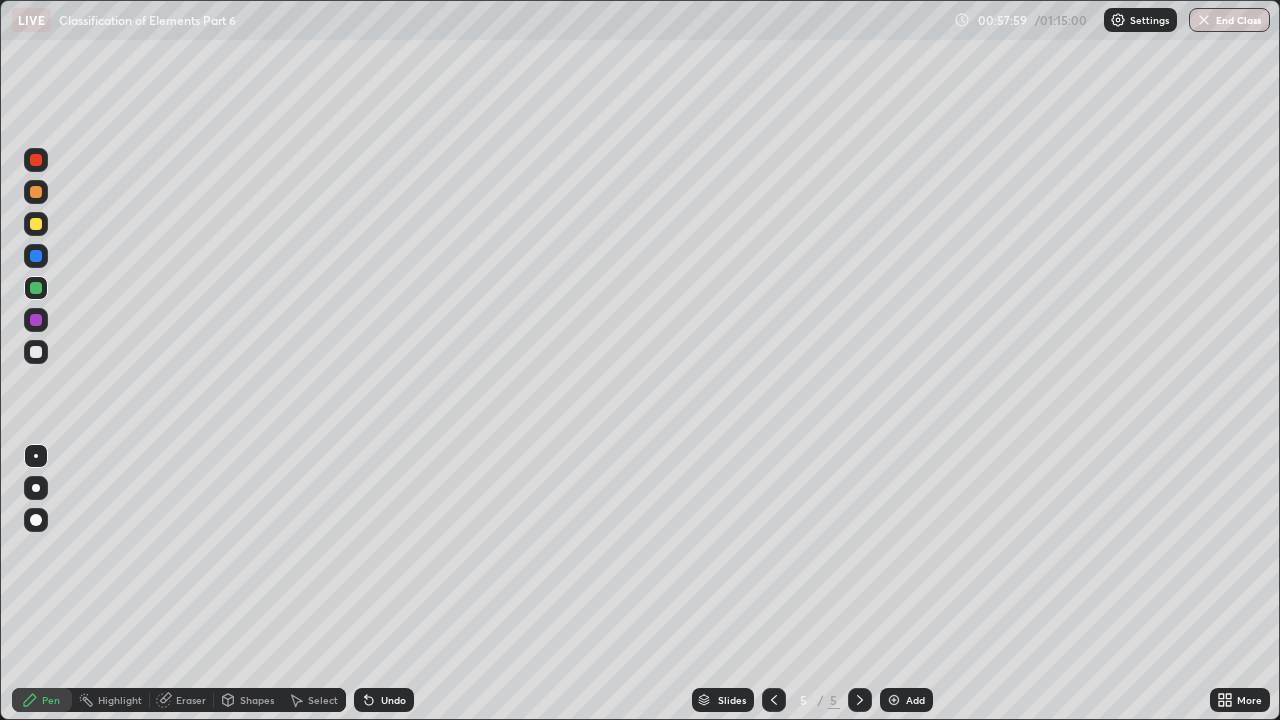 click 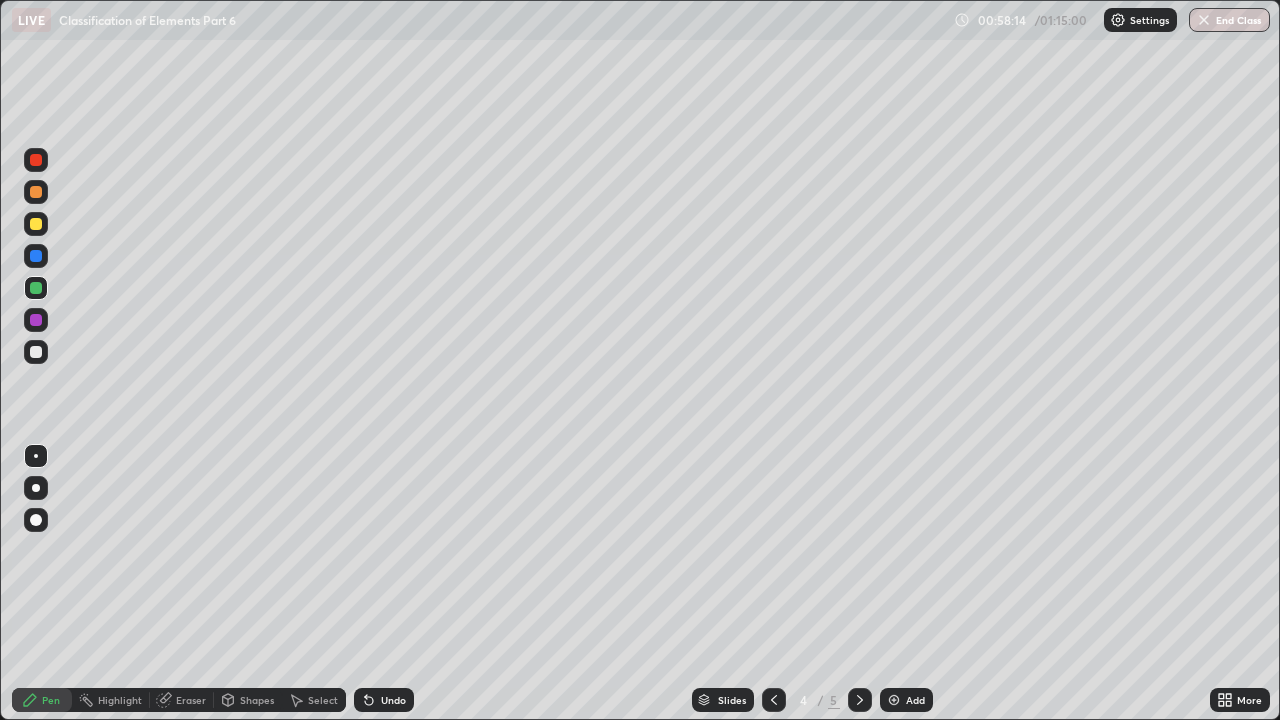 click 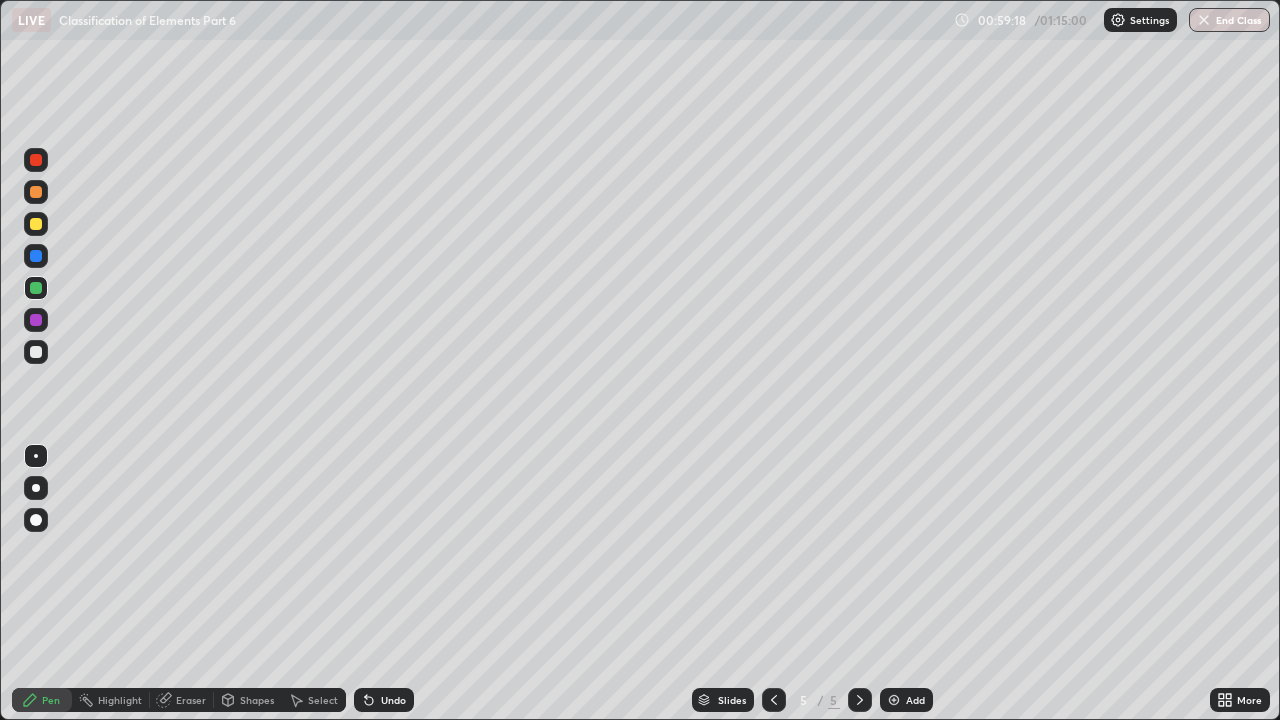 click 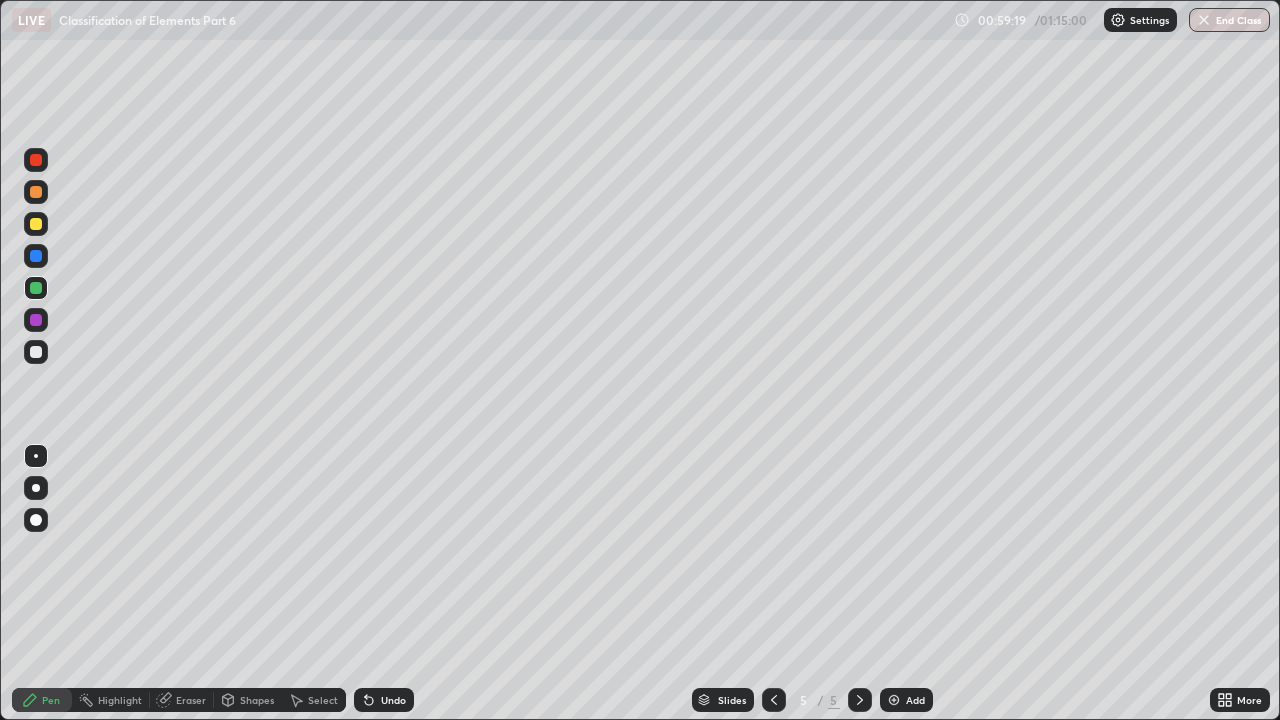 click on "Undo" at bounding box center [393, 700] 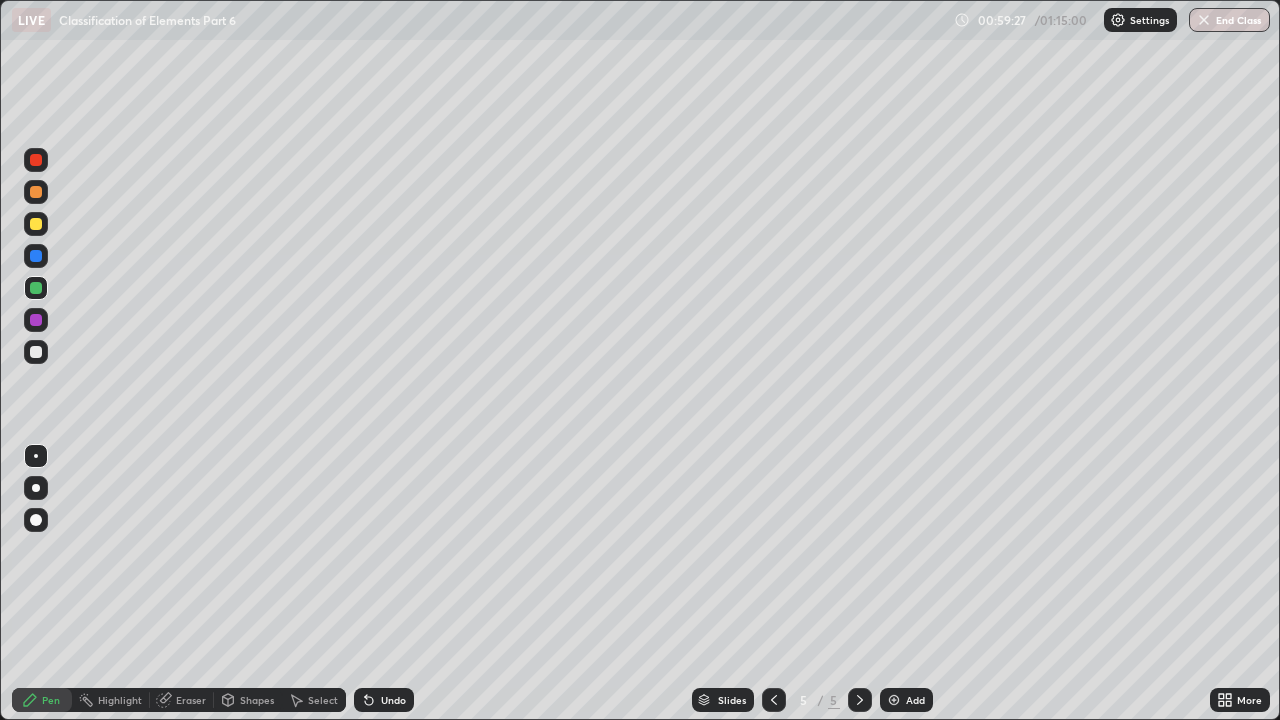 click at bounding box center [36, 224] 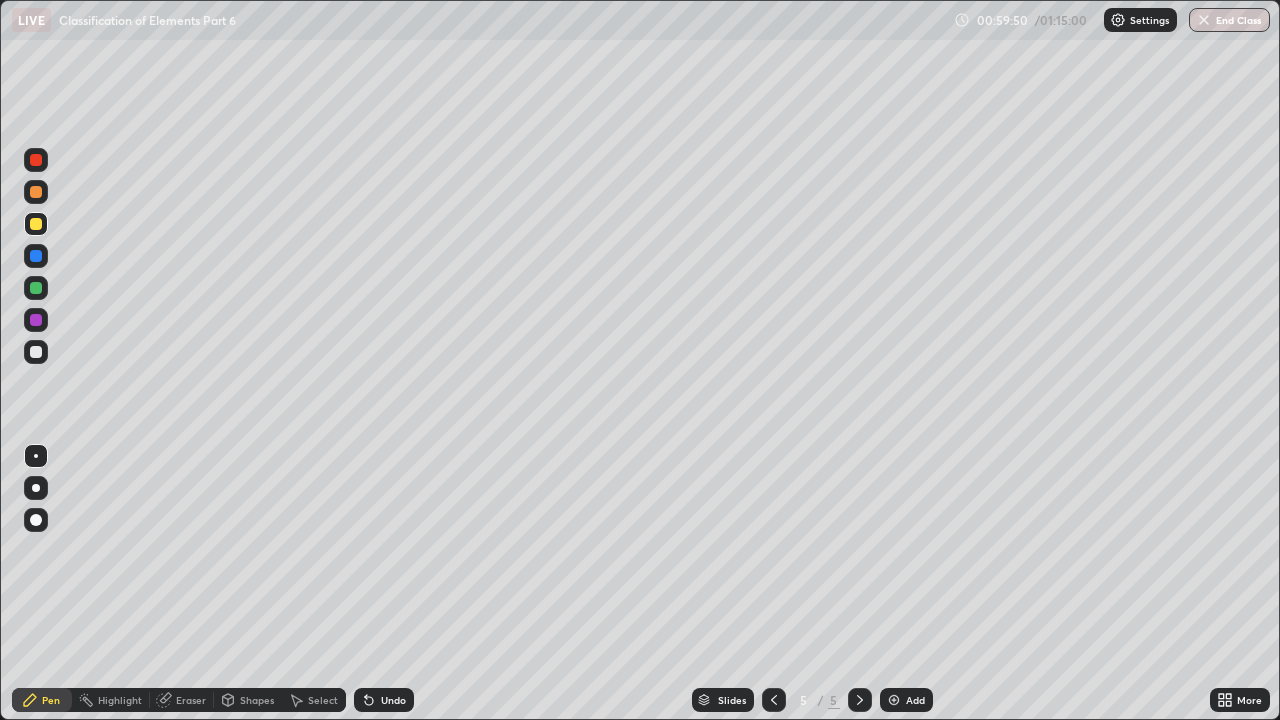 click 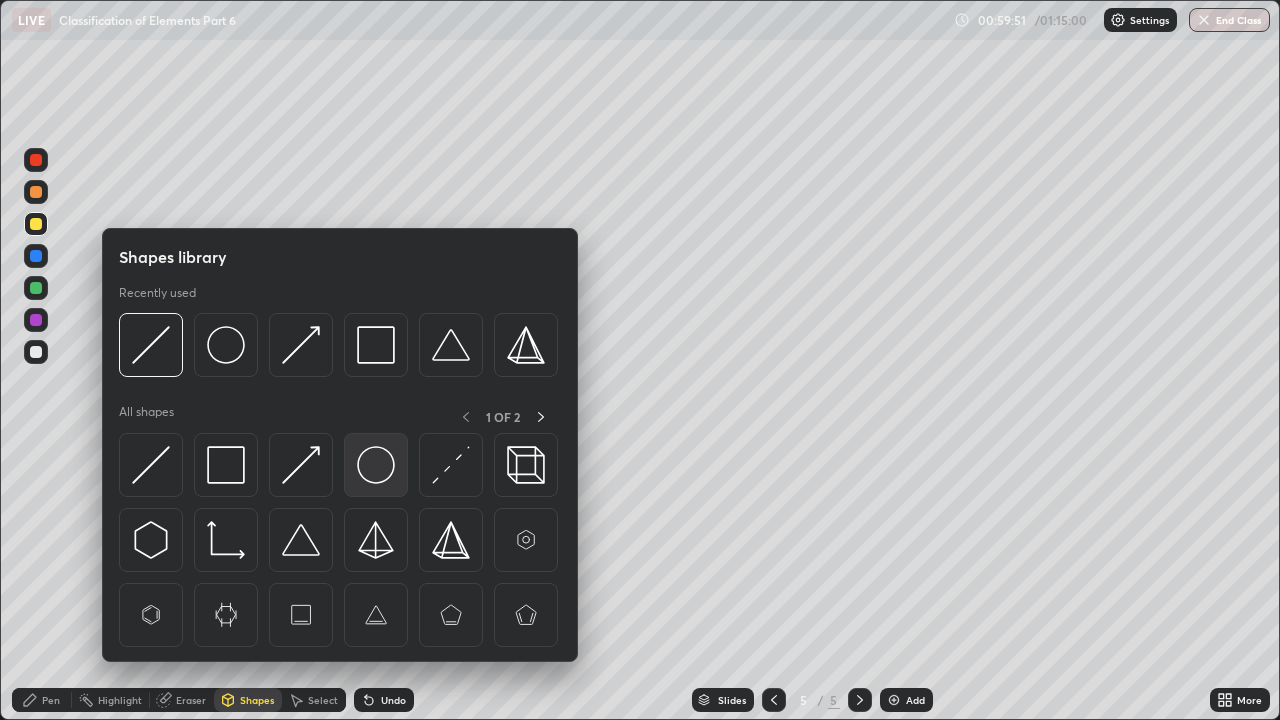 click at bounding box center (376, 465) 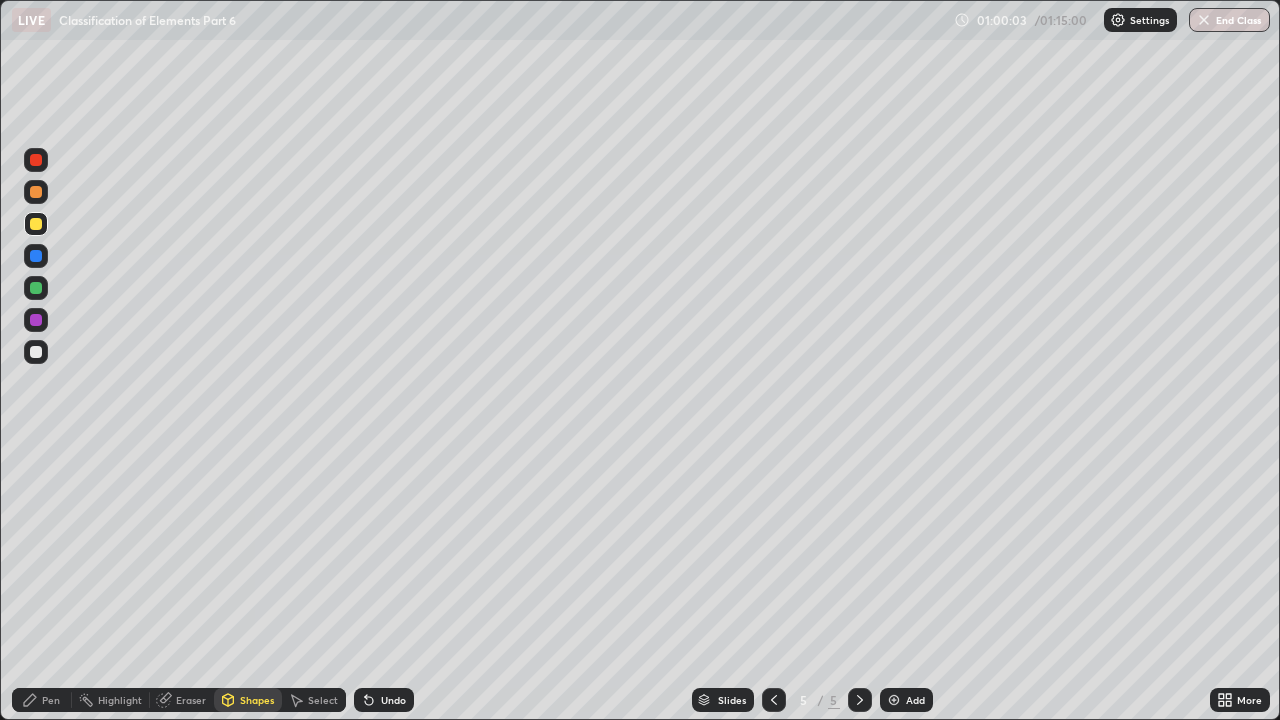 click 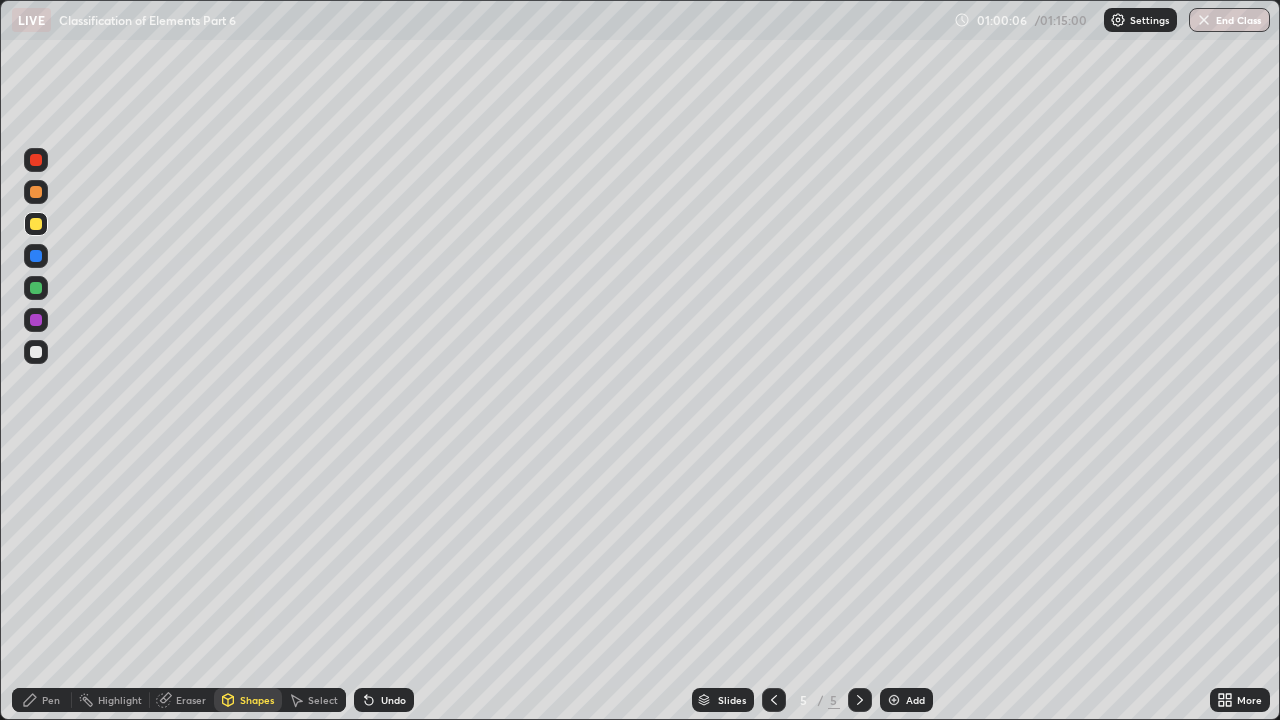 click 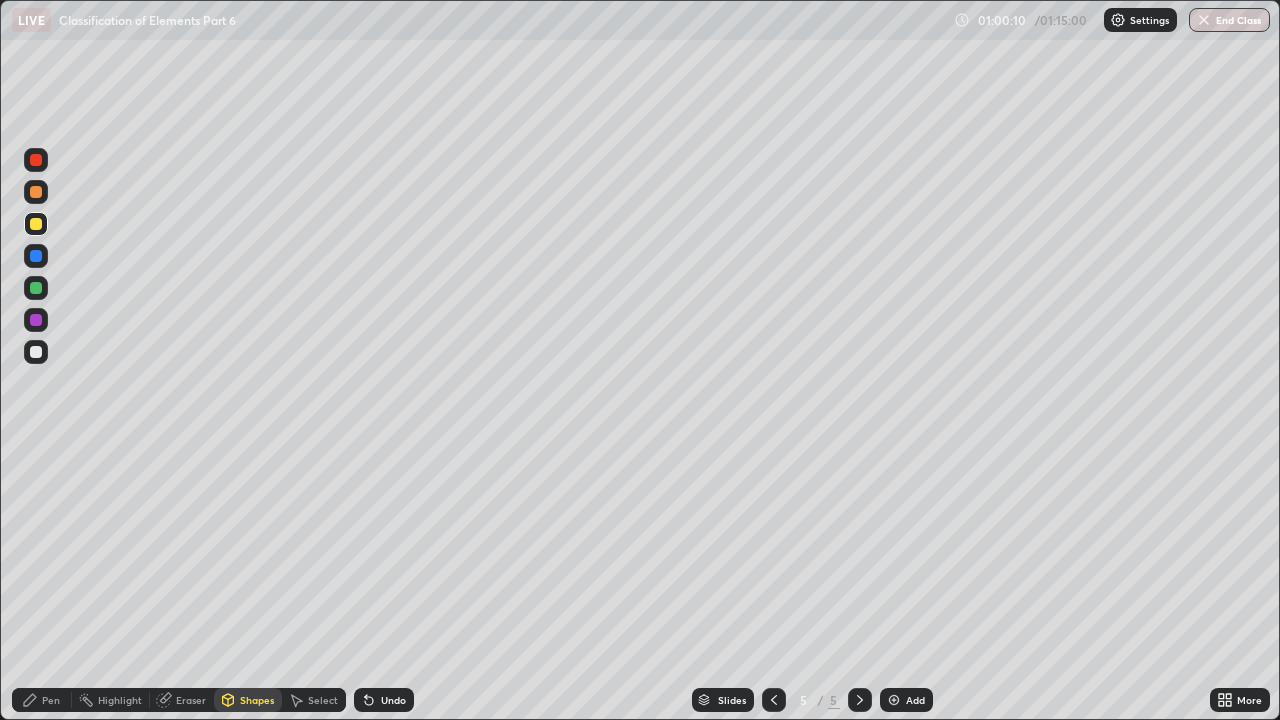 click on "Undo" at bounding box center [393, 700] 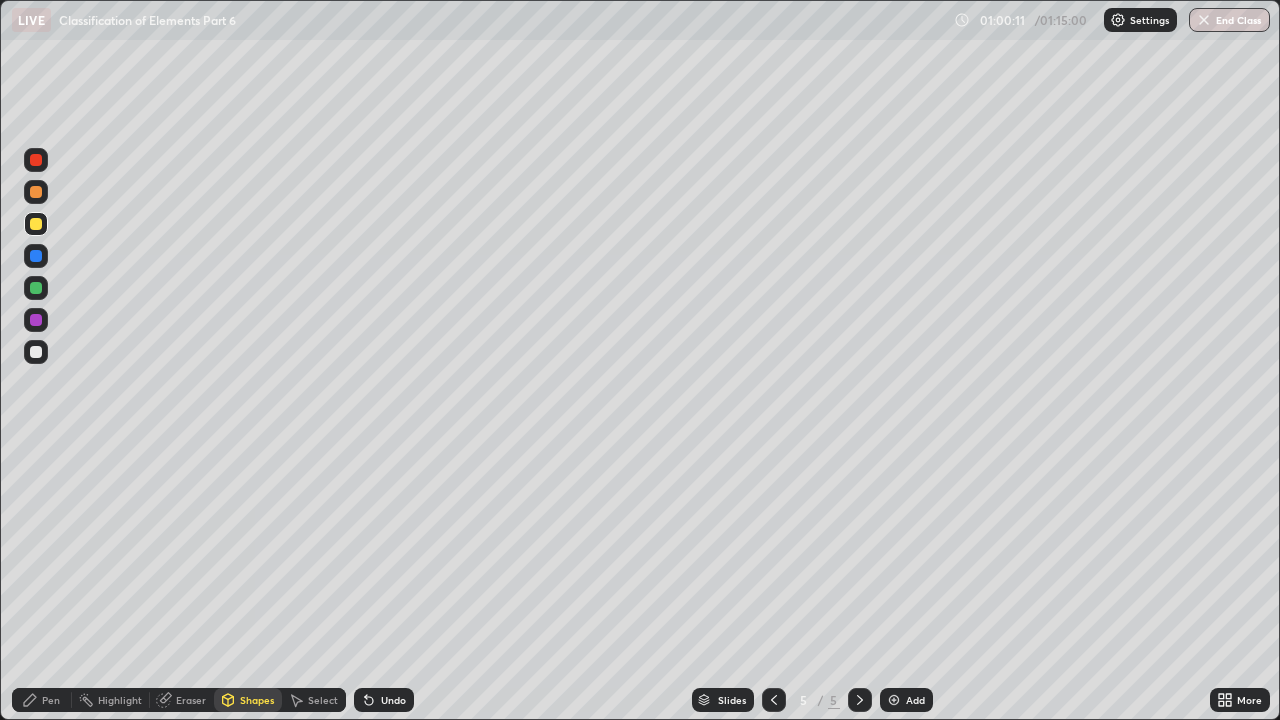 click at bounding box center (36, 320) 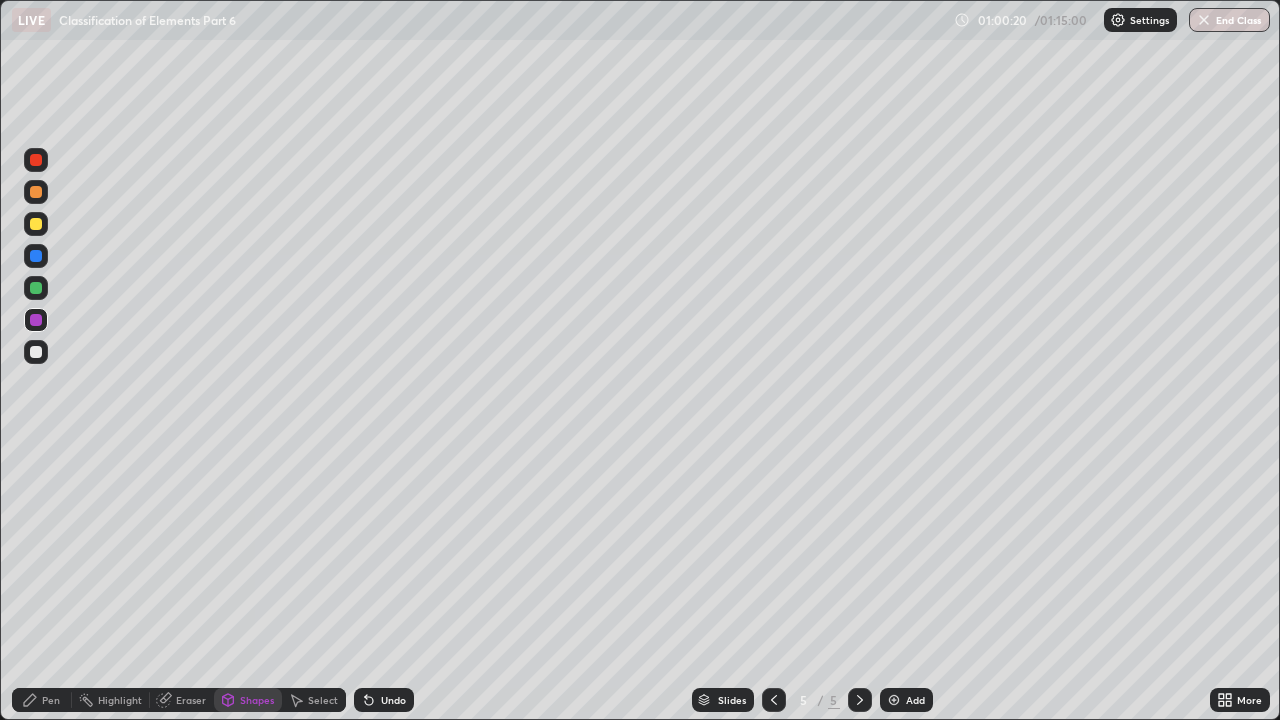 click at bounding box center [36, 320] 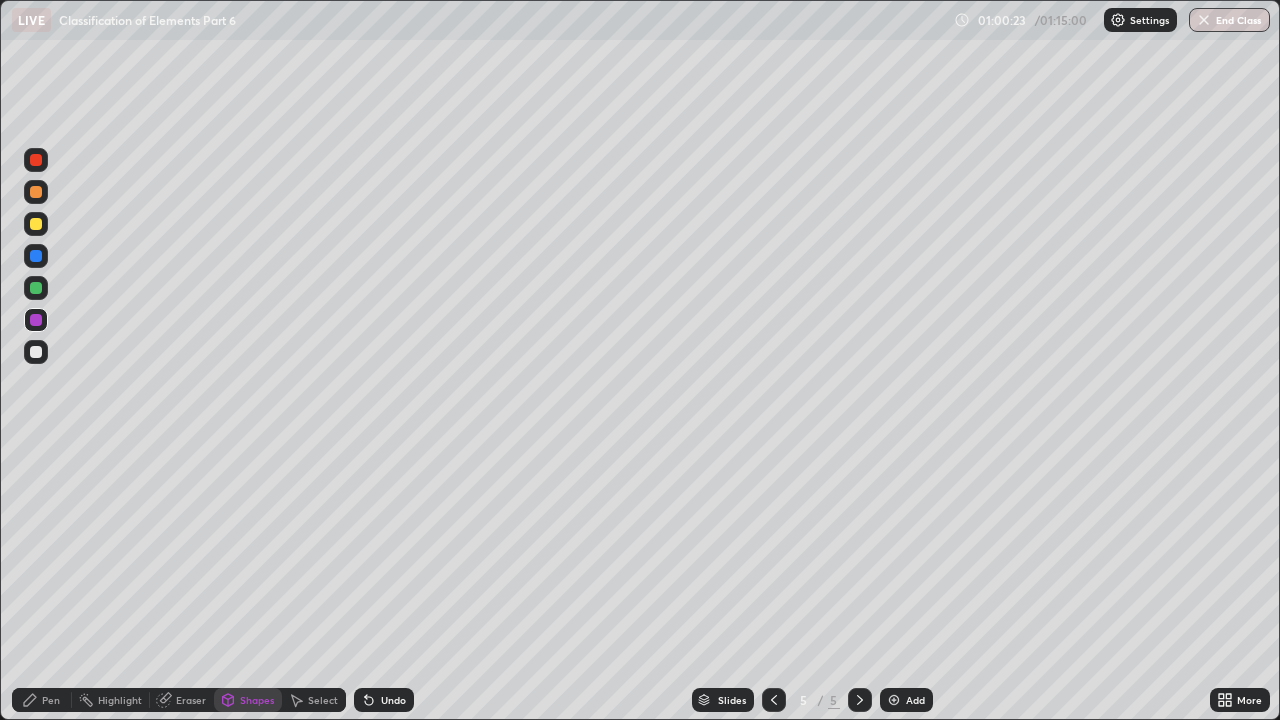 click on "Undo" at bounding box center [393, 700] 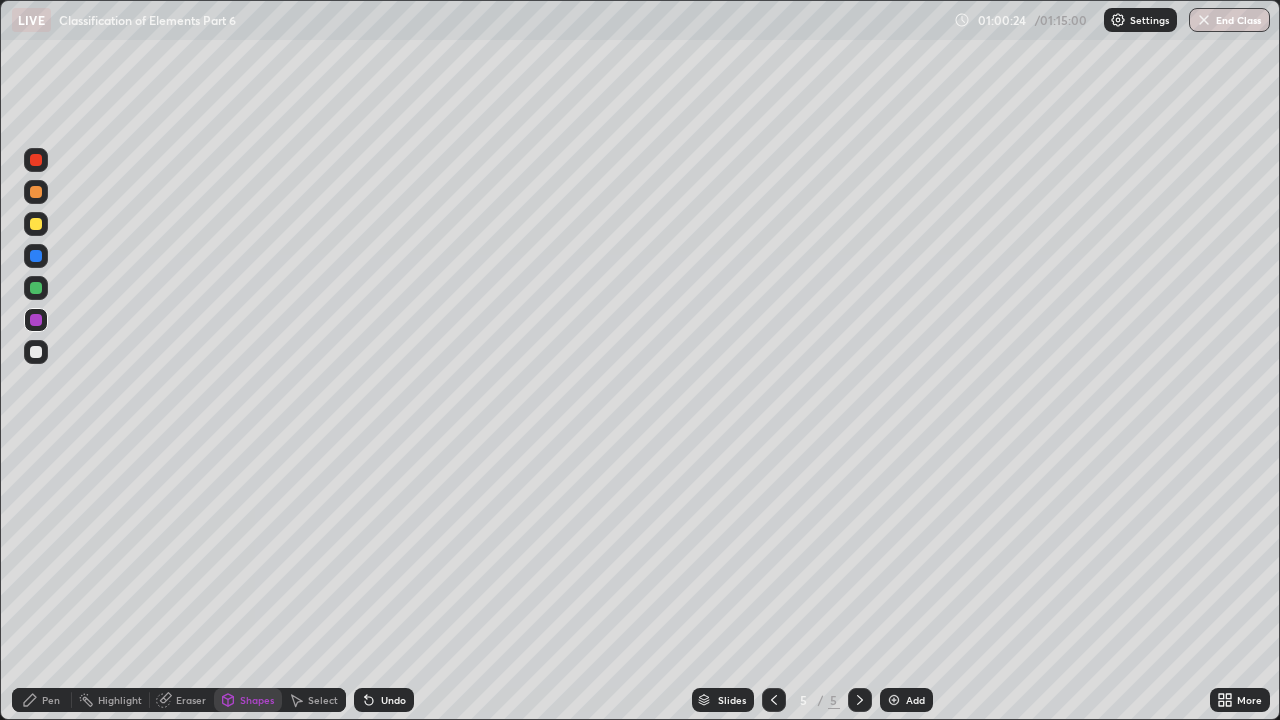 click on "Pen" at bounding box center [42, 700] 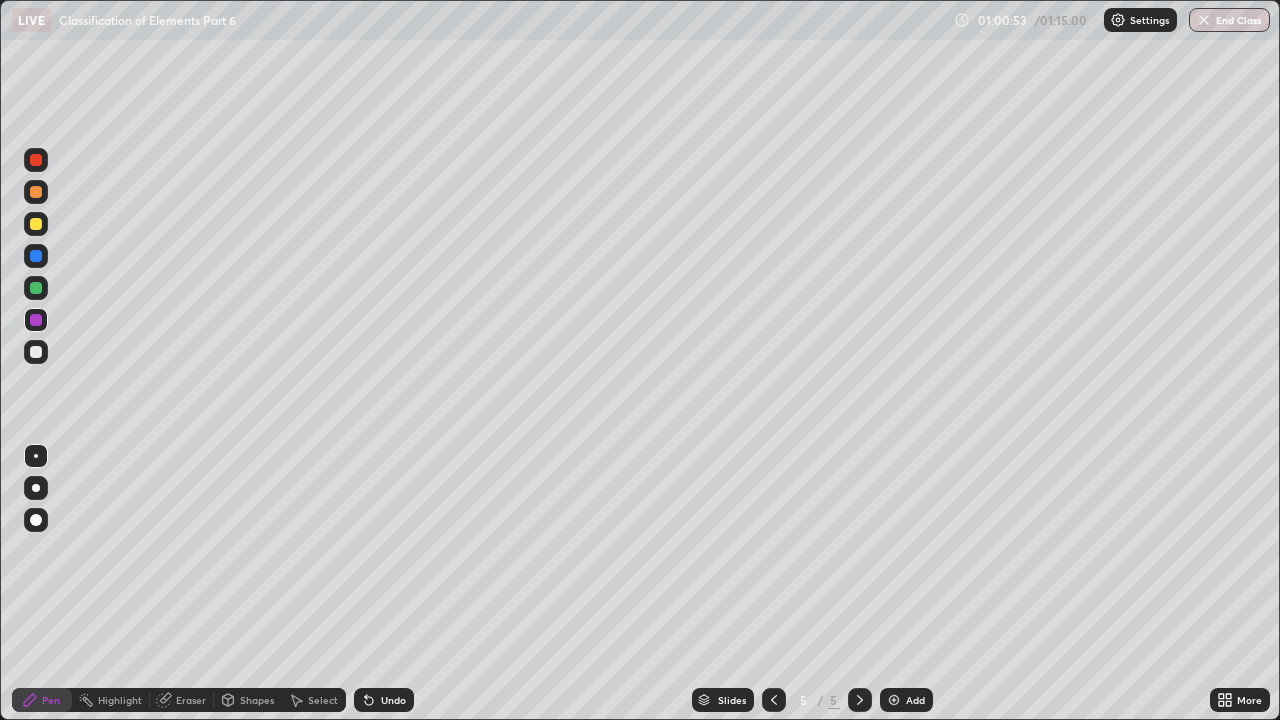 click at bounding box center [36, 352] 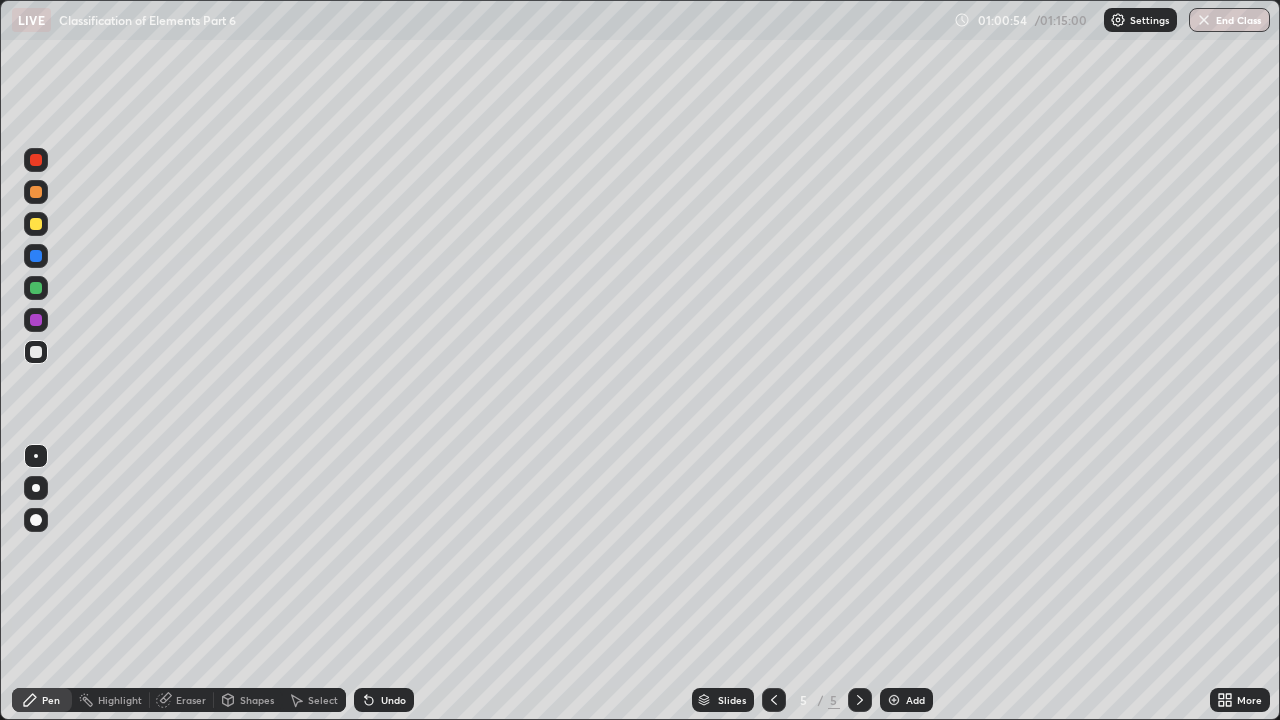 click 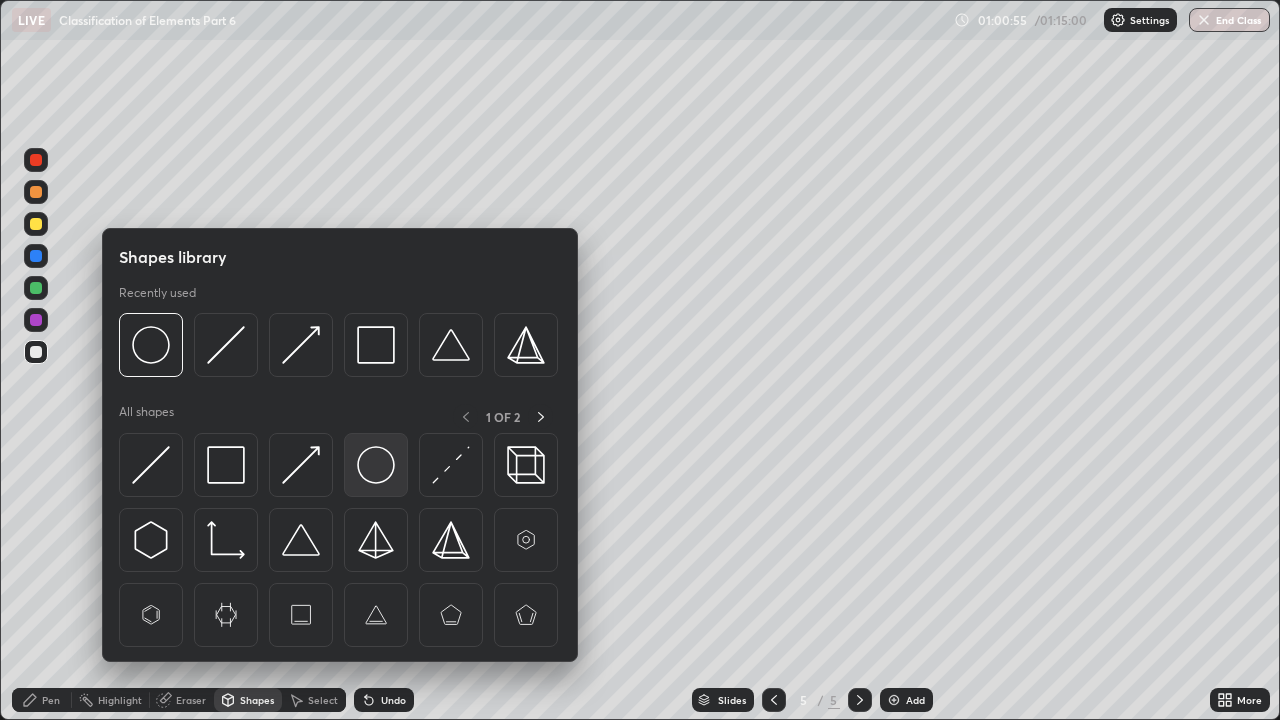 click at bounding box center [376, 465] 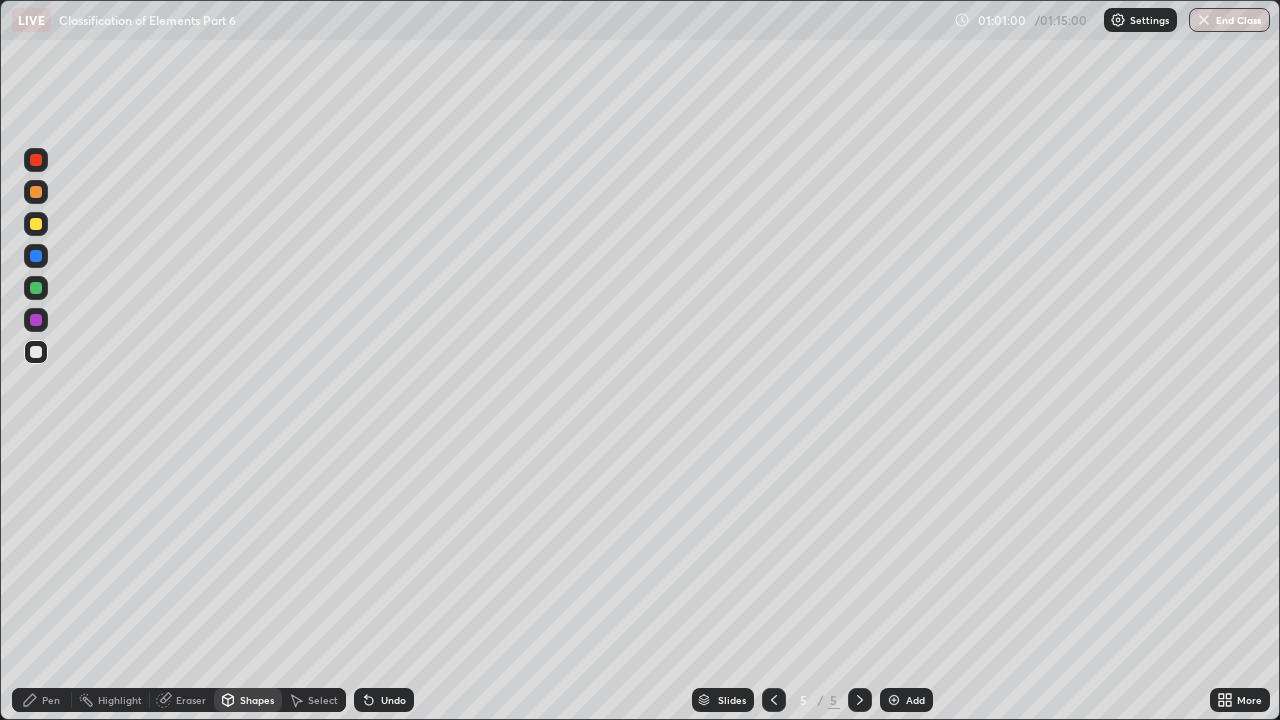 click on "Pen" at bounding box center [42, 700] 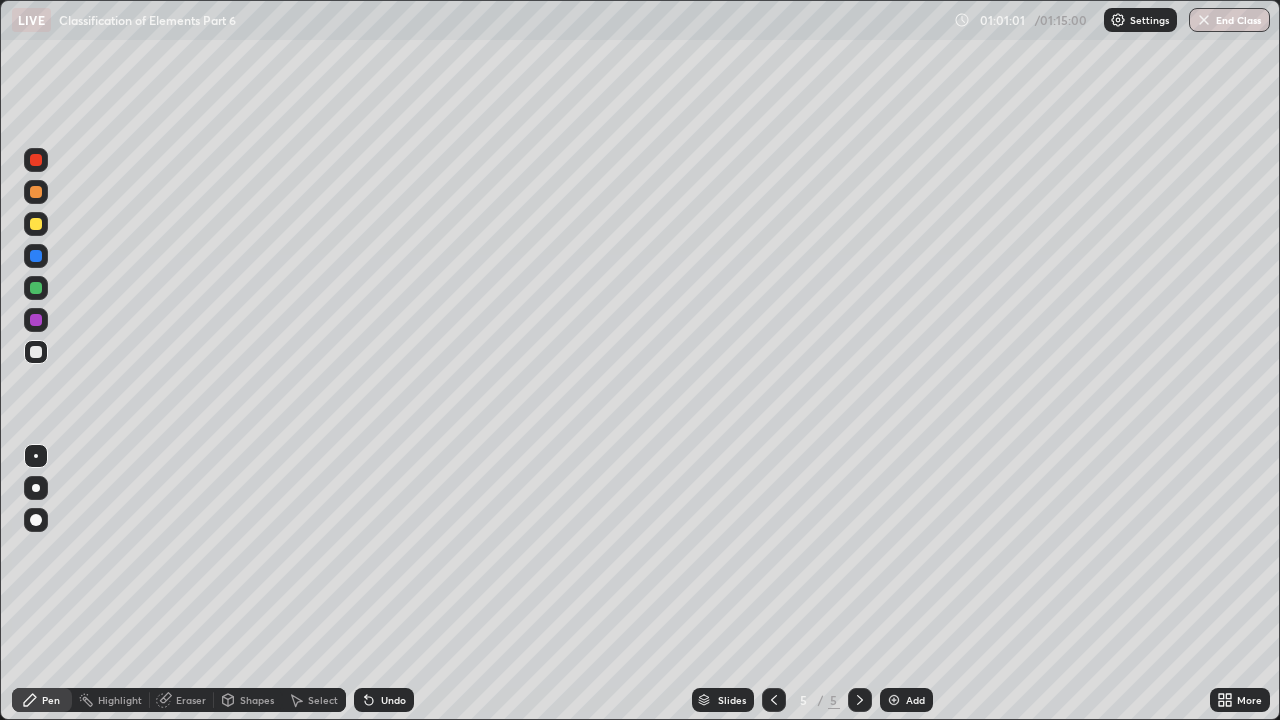 click 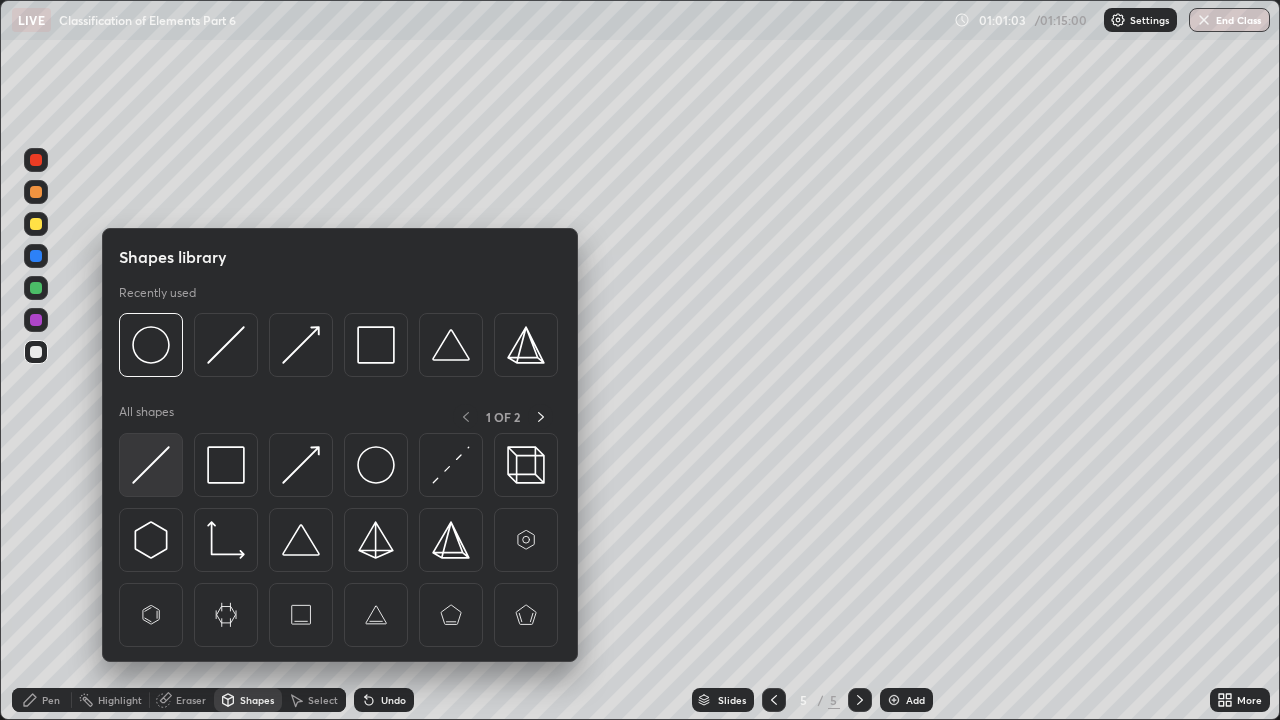 click at bounding box center (151, 465) 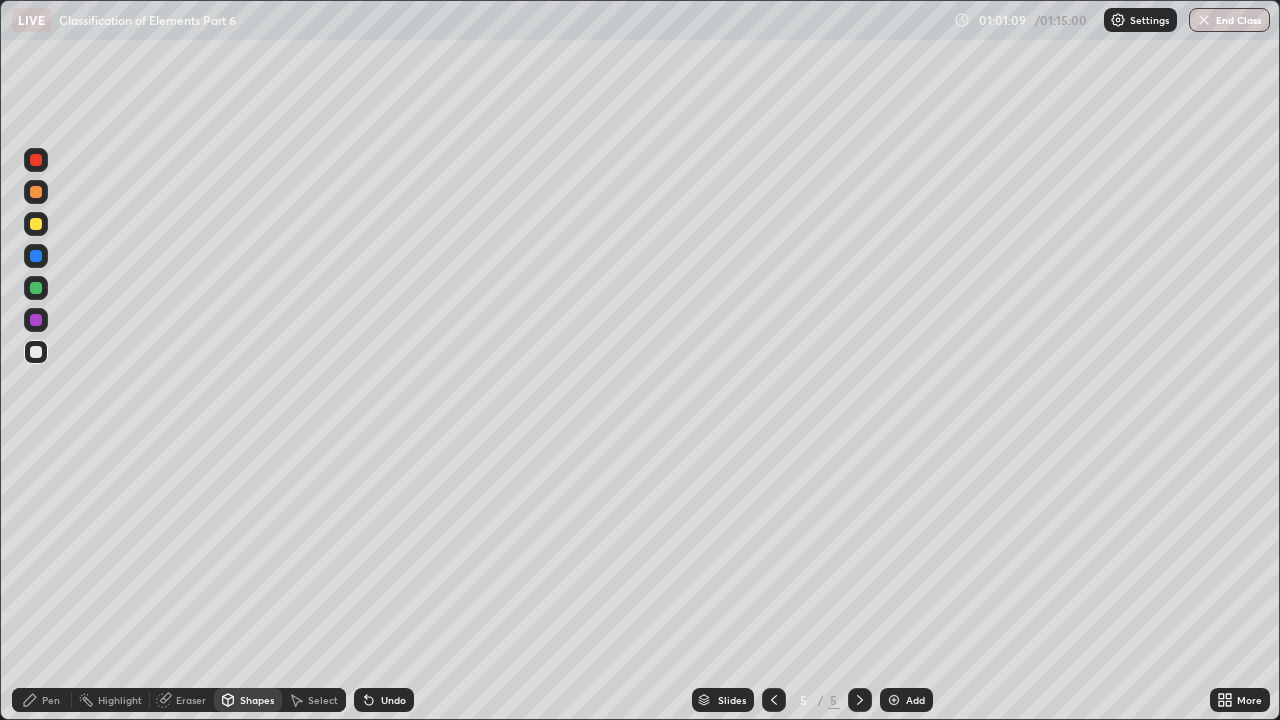 click 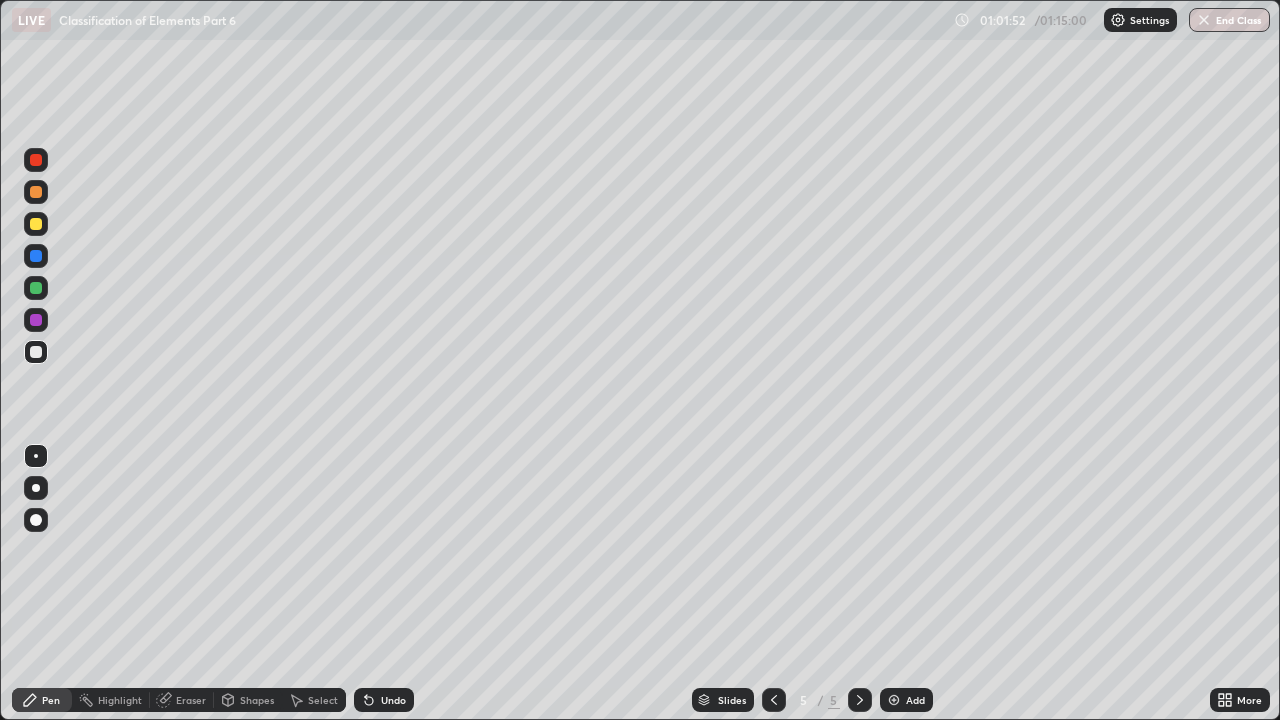 click 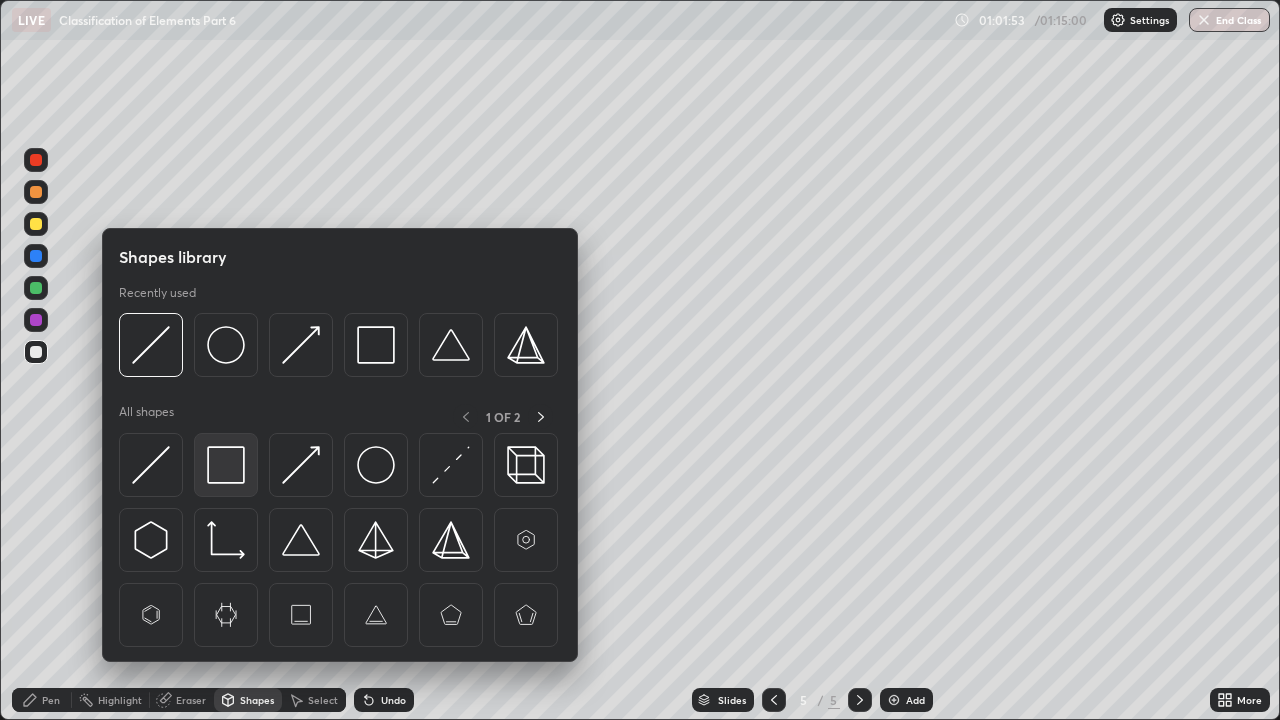 click at bounding box center (226, 465) 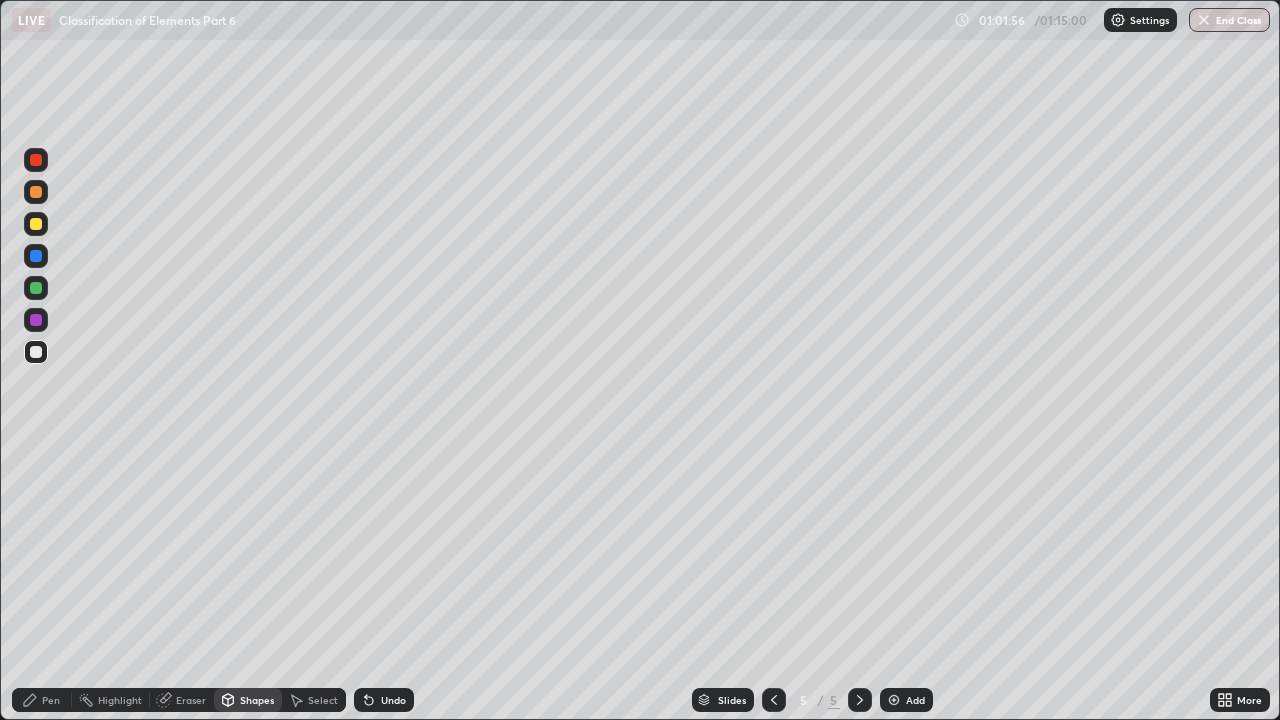 click 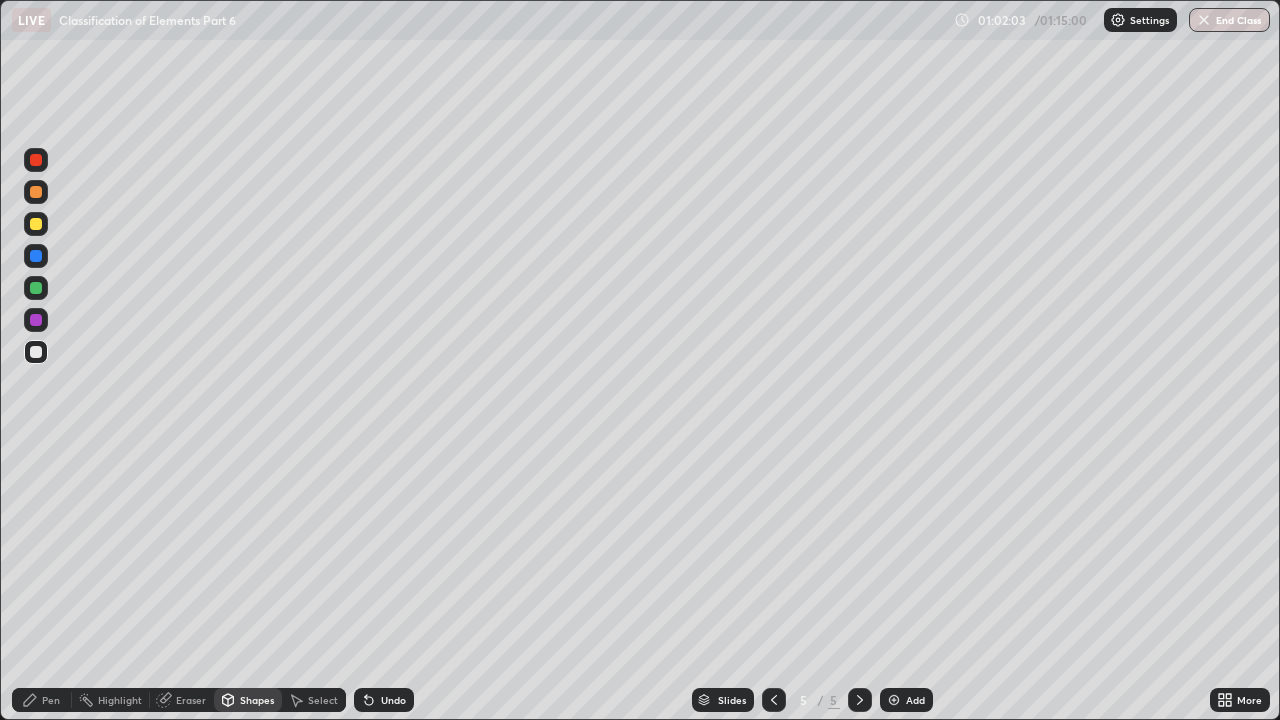 click on "Undo" at bounding box center [393, 700] 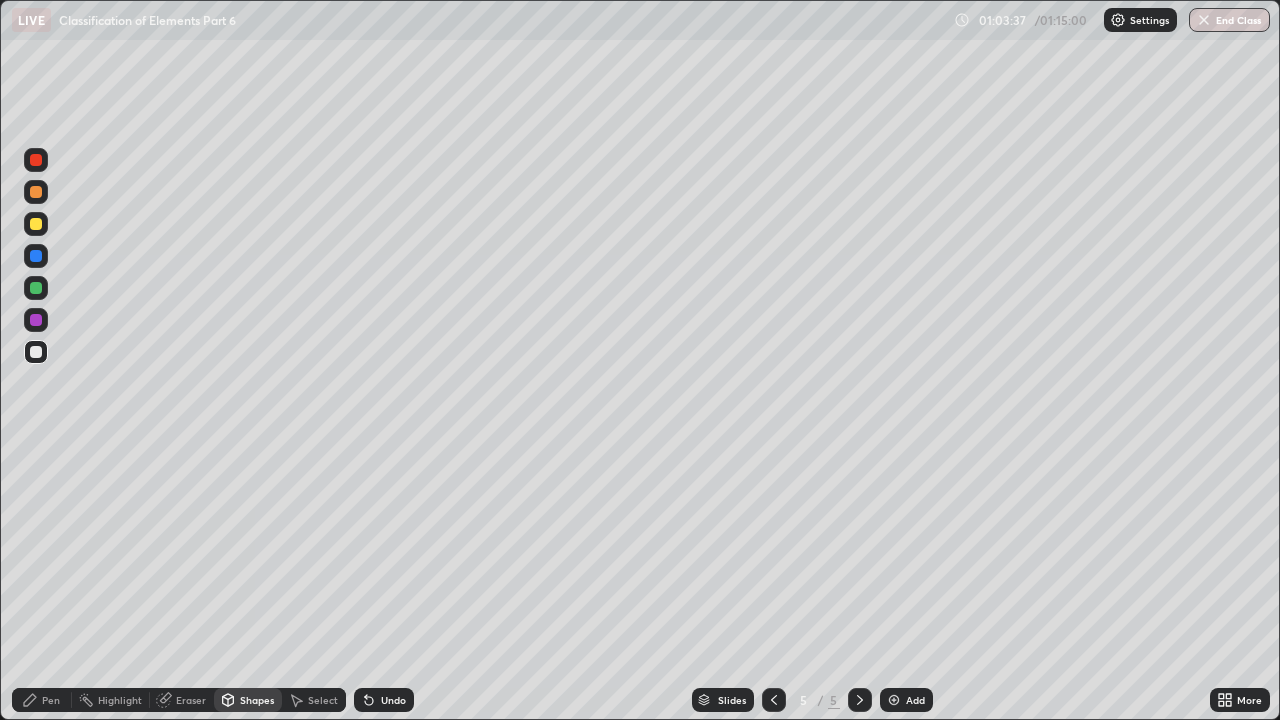 click 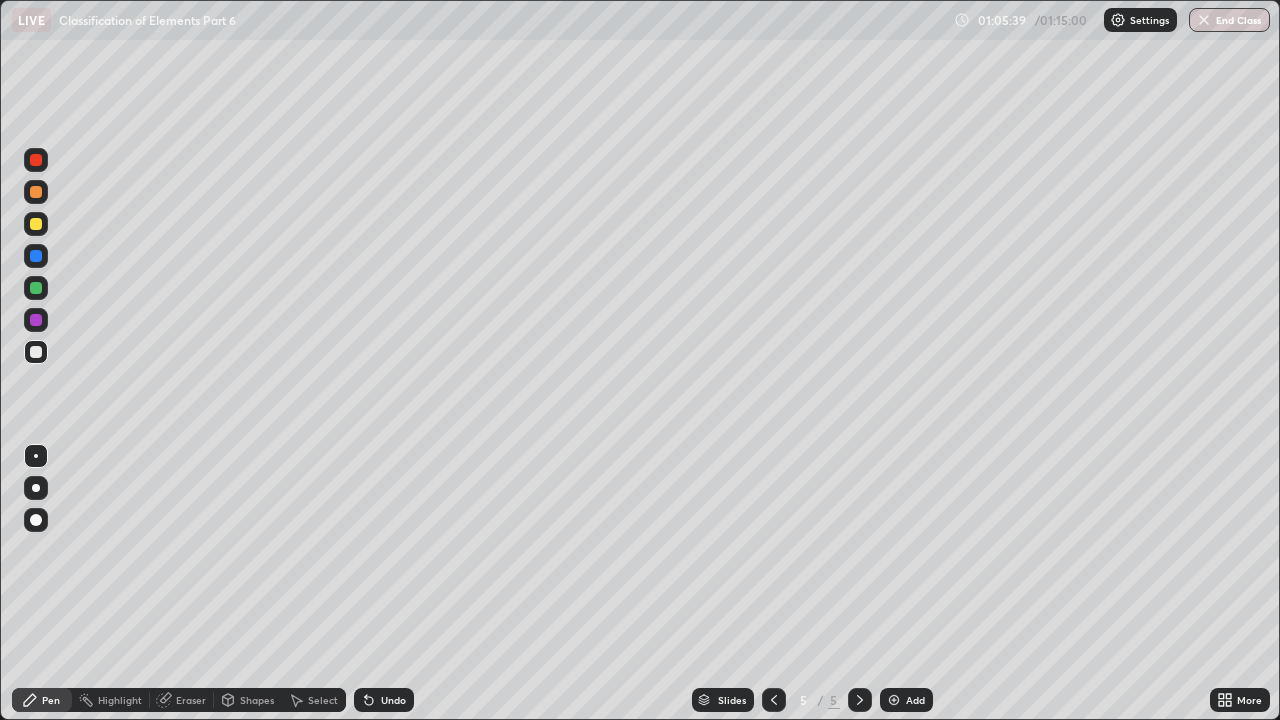 click on "End Class" at bounding box center (1229, 20) 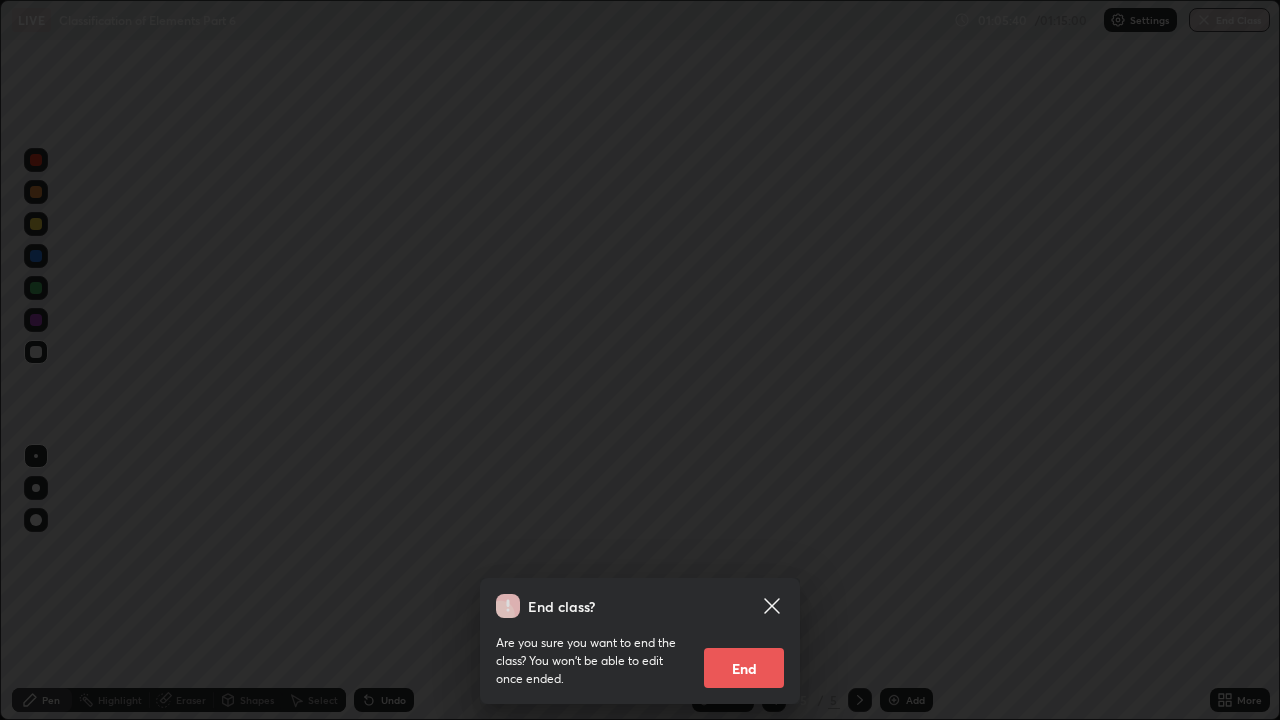 click on "End" at bounding box center [744, 668] 